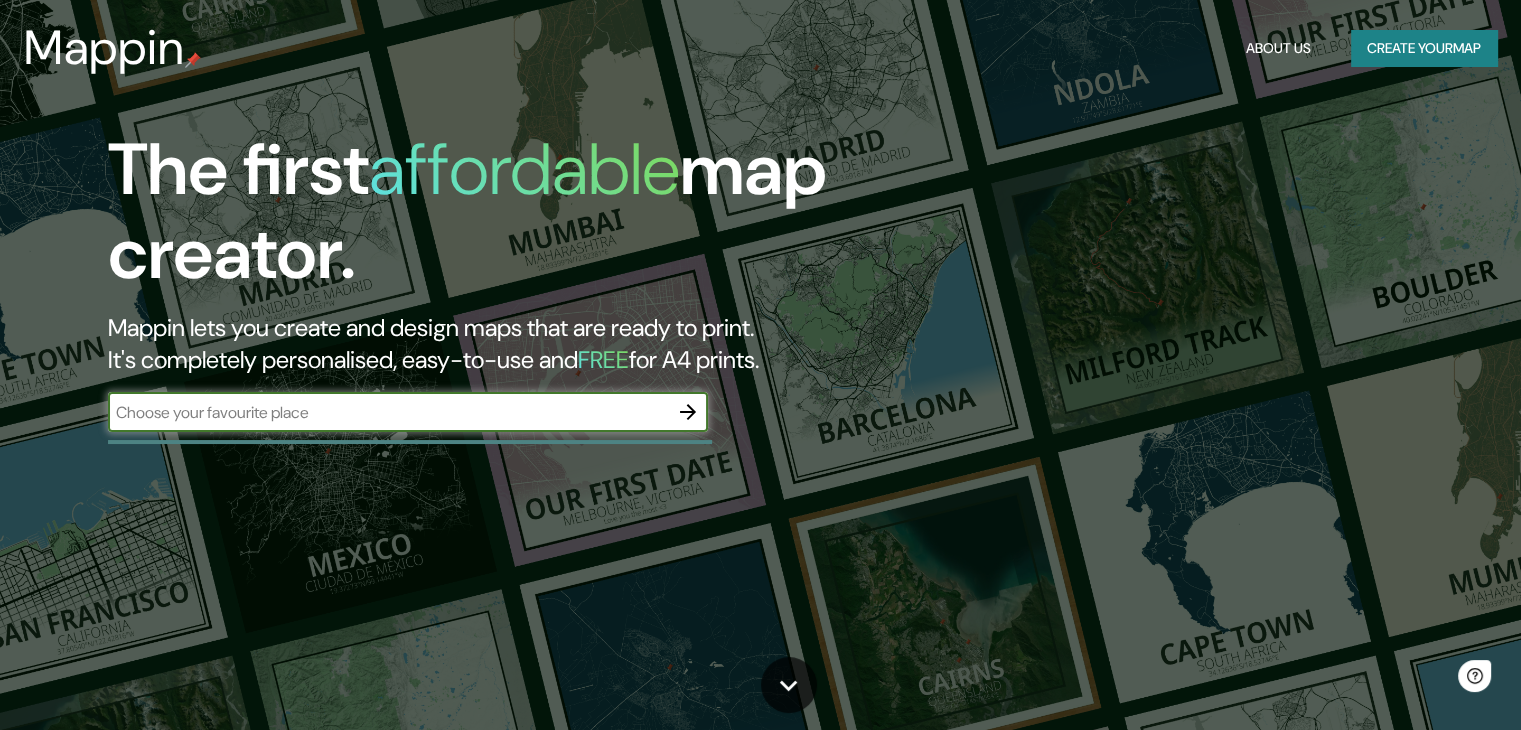 scroll, scrollTop: 0, scrollLeft: 0, axis: both 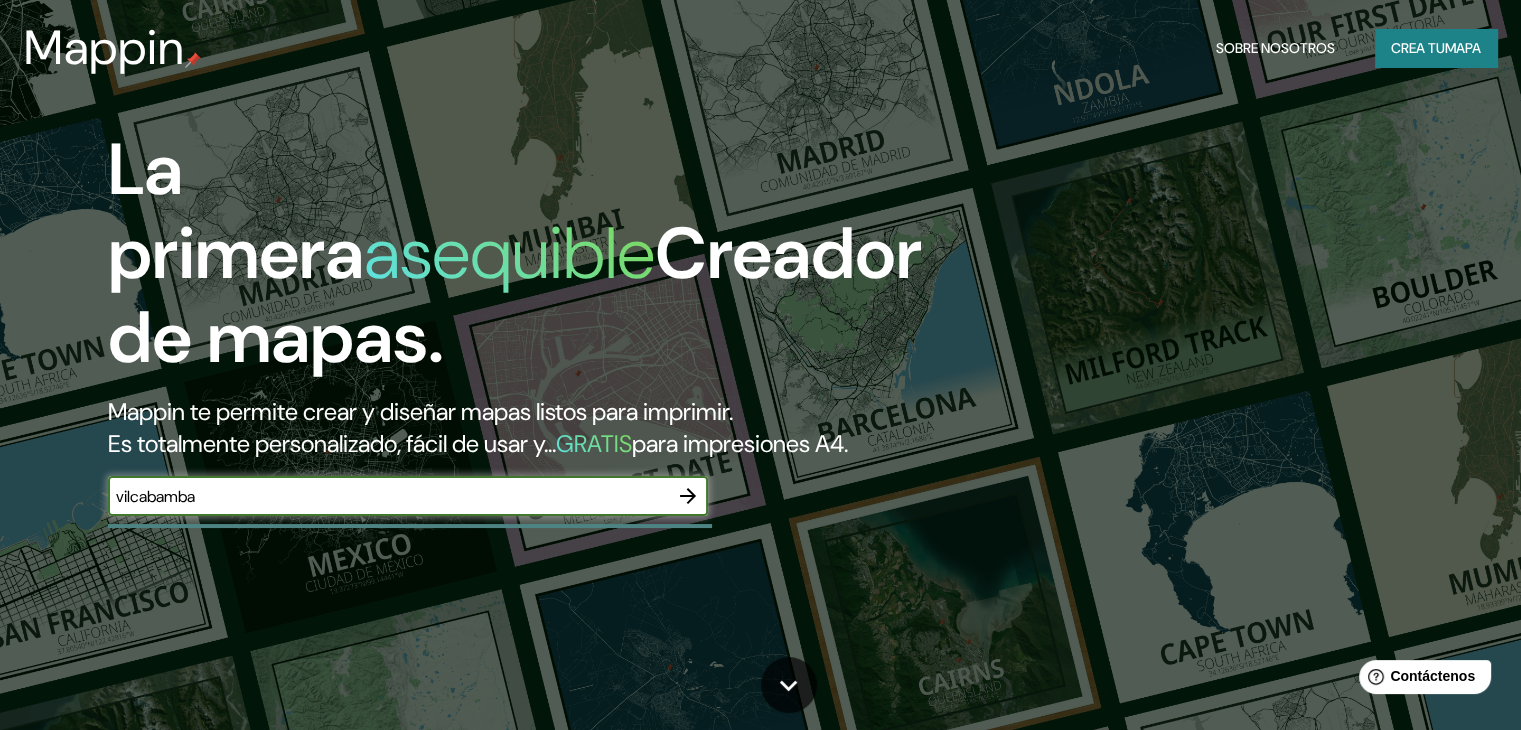 type on "vilcabamba" 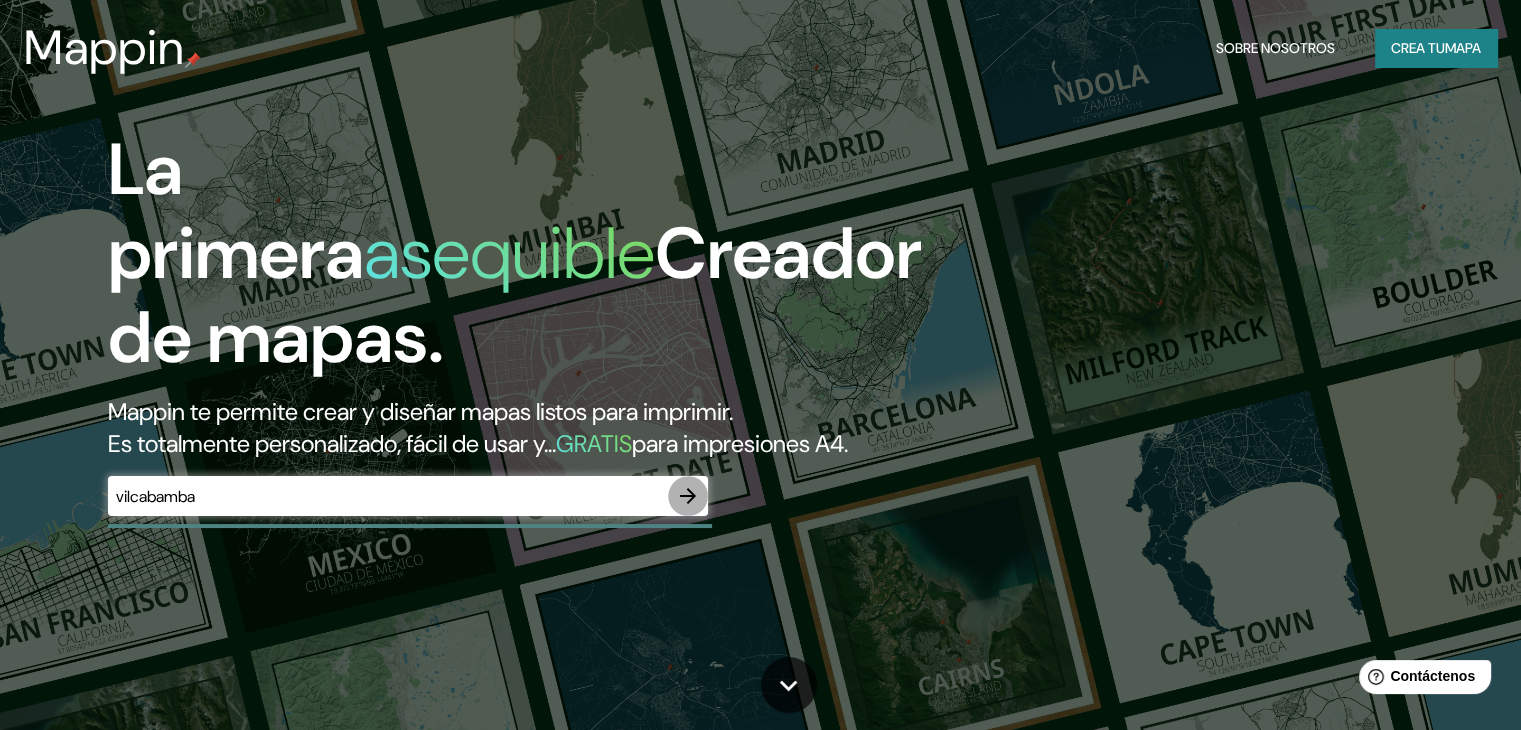 click 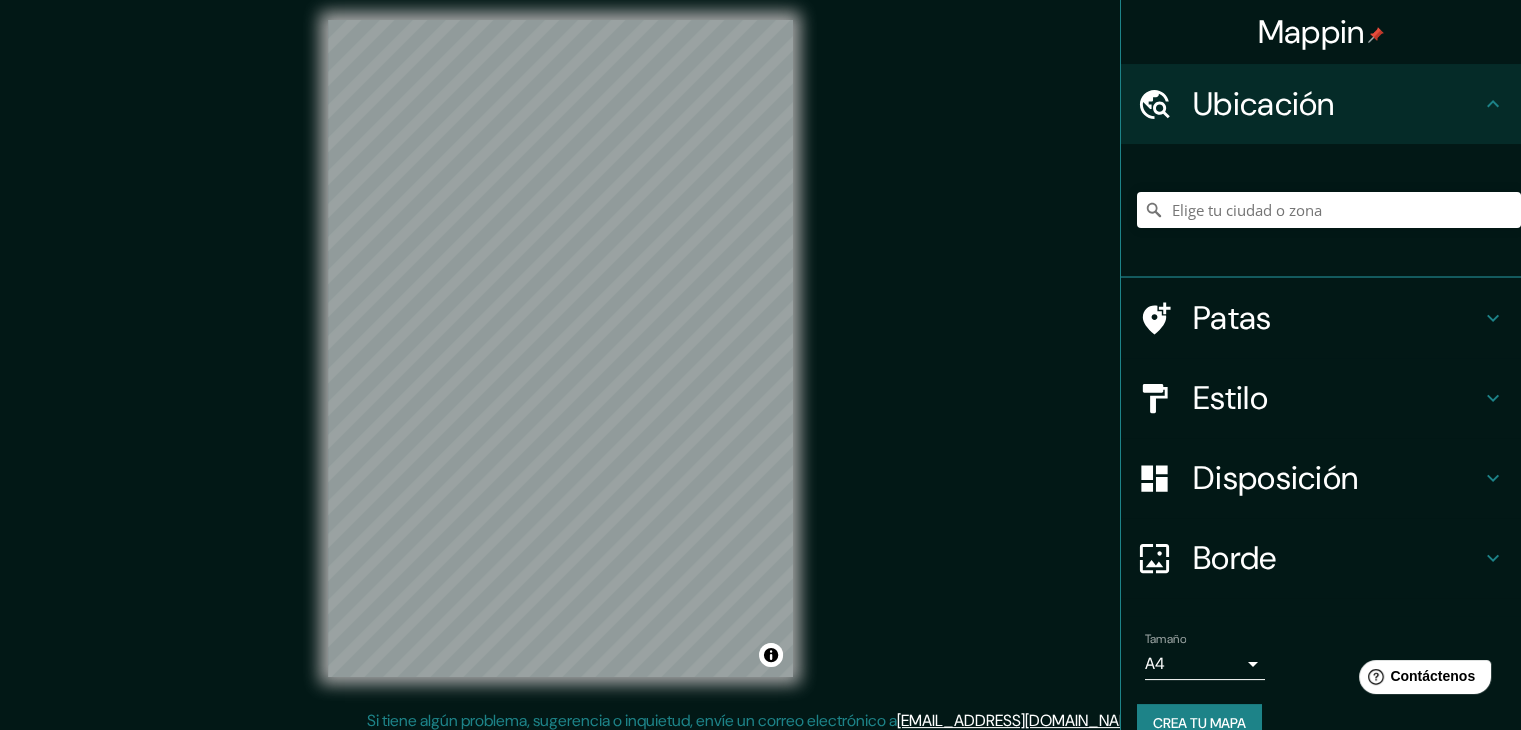 scroll, scrollTop: 23, scrollLeft: 0, axis: vertical 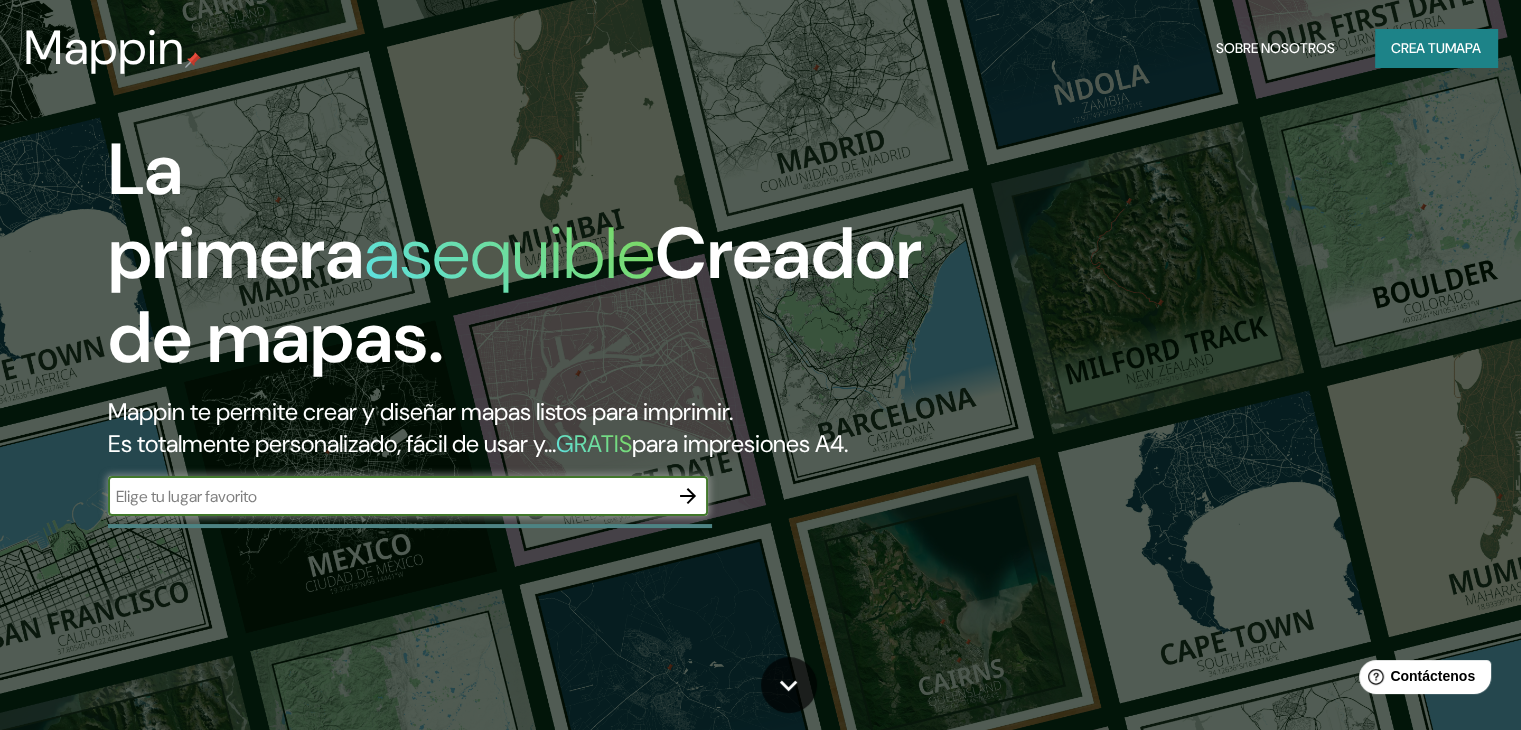 click at bounding box center [388, 496] 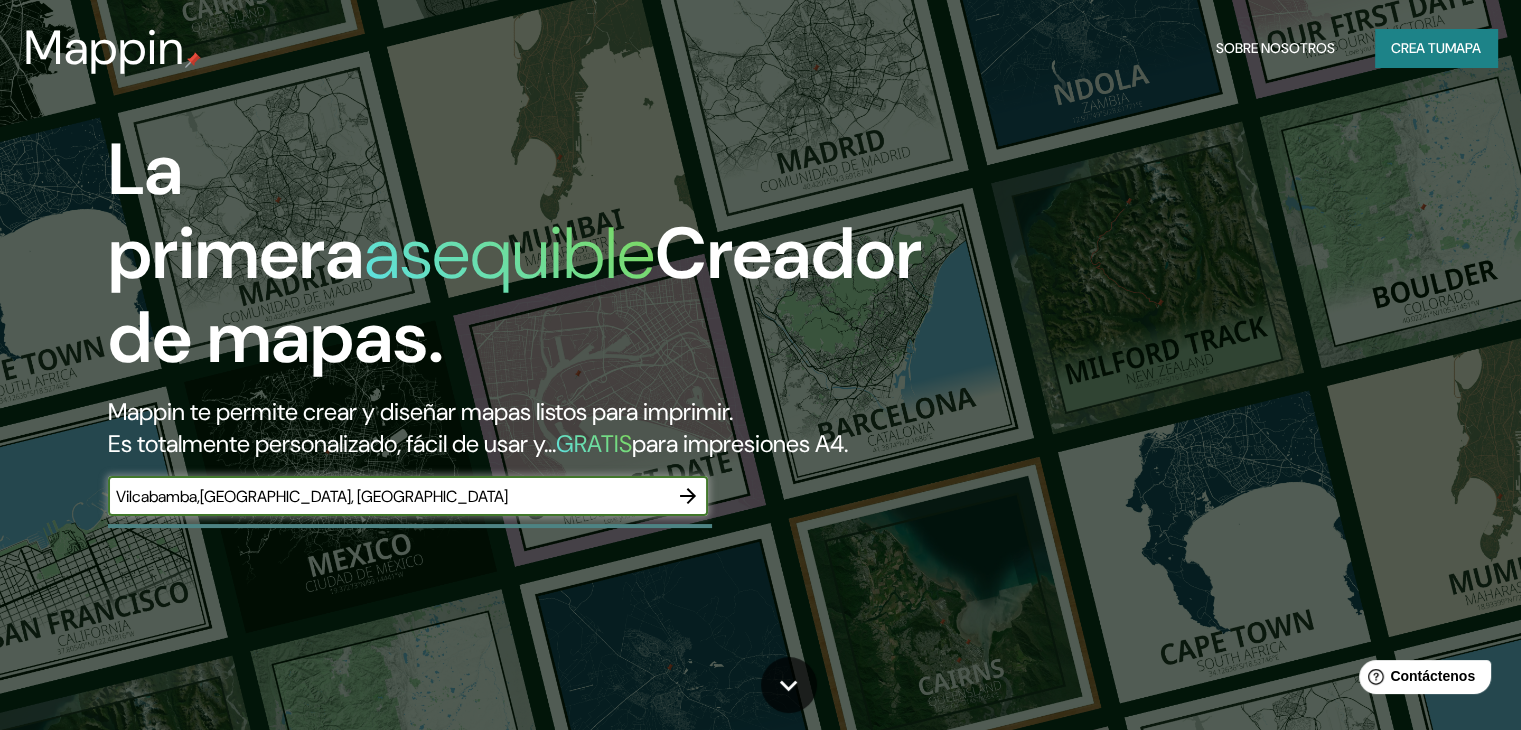 type on "Vilcabamba,Loja, Ecuador" 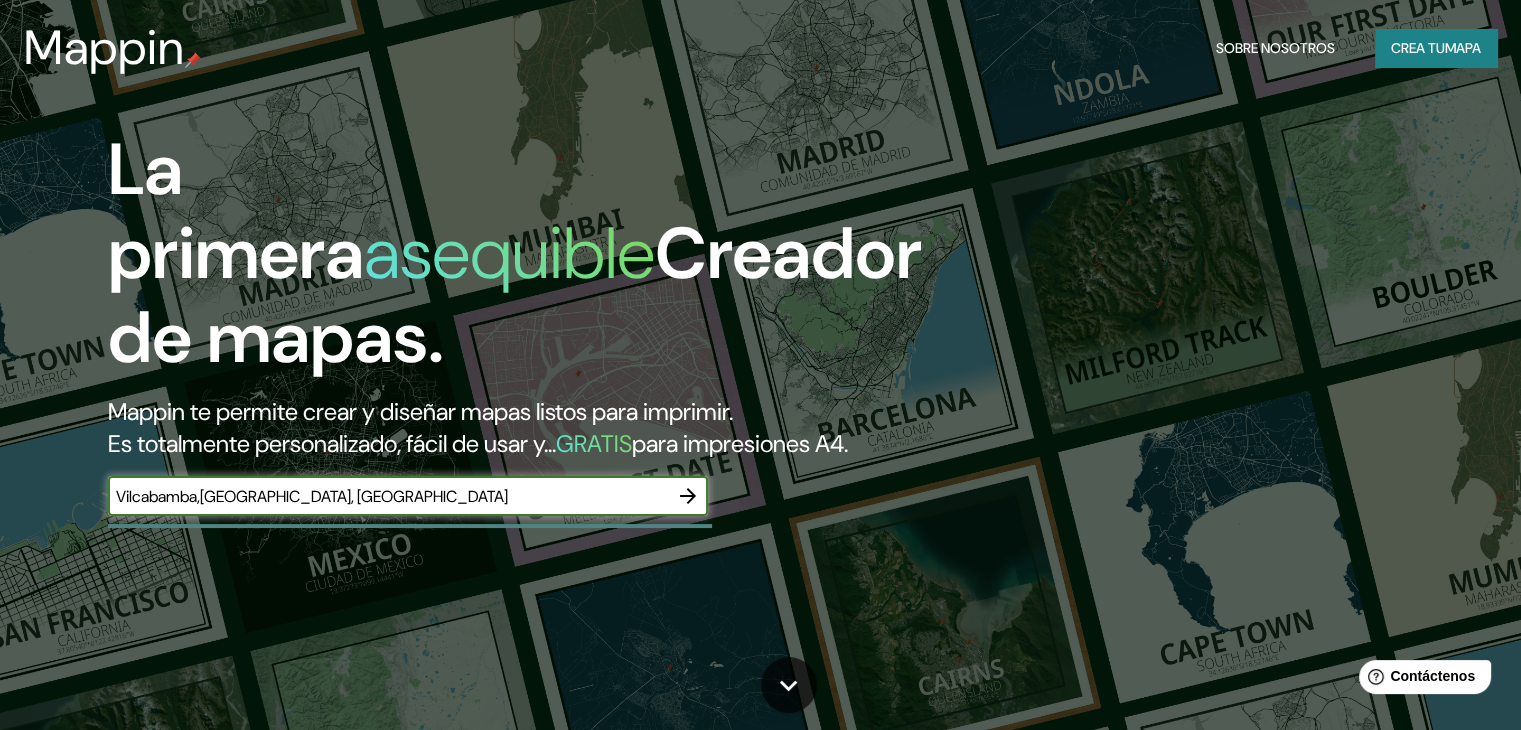 click 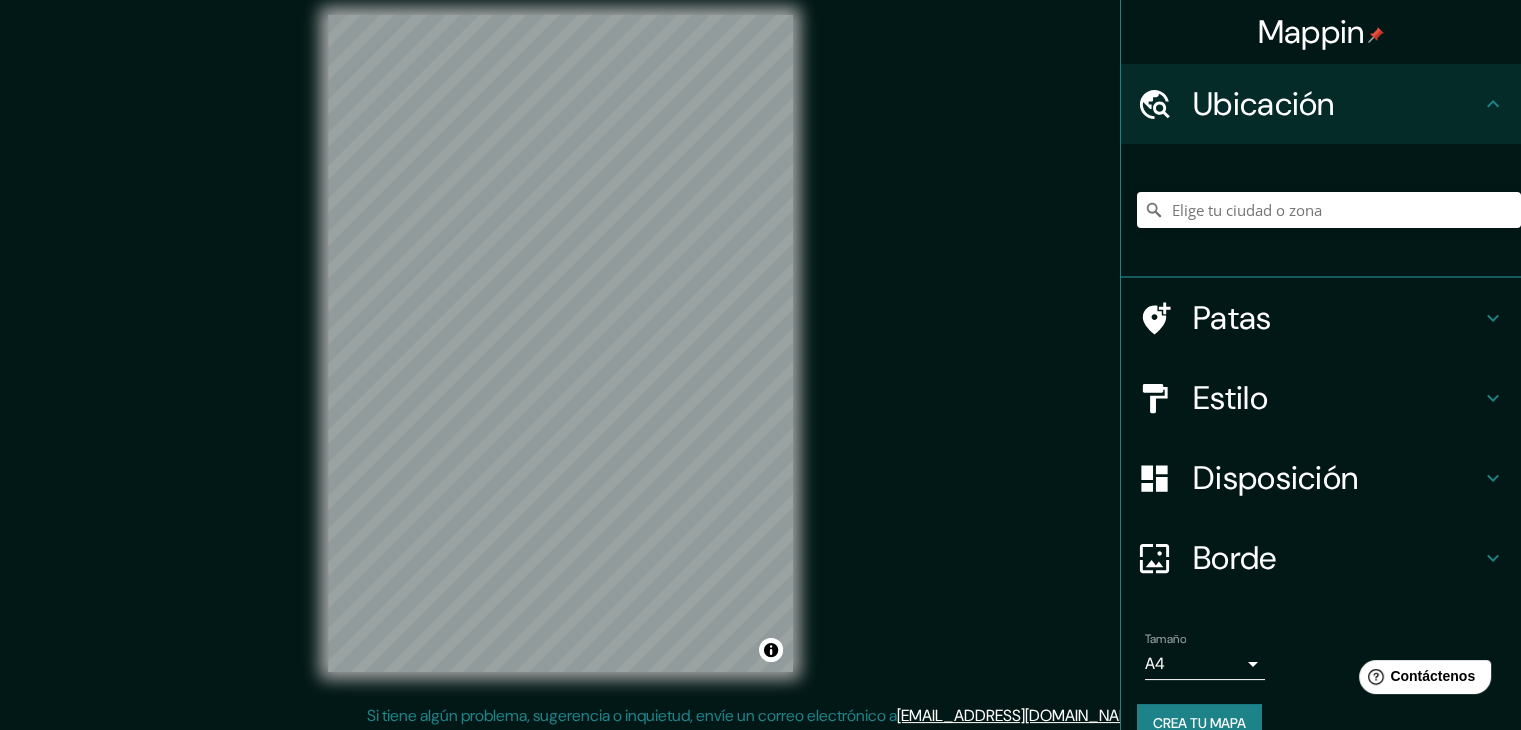 scroll, scrollTop: 23, scrollLeft: 0, axis: vertical 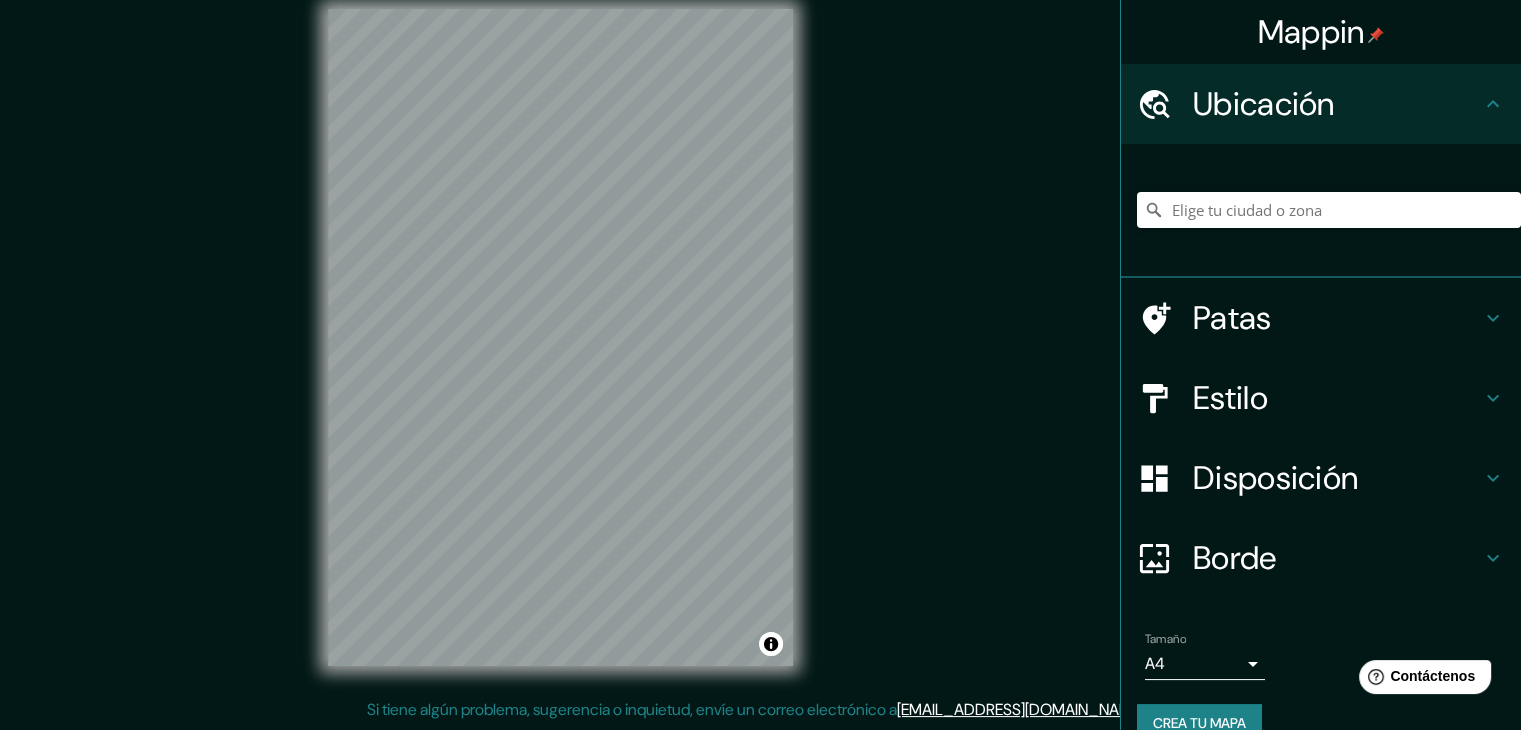 click on "Ubicación" at bounding box center [1321, 104] 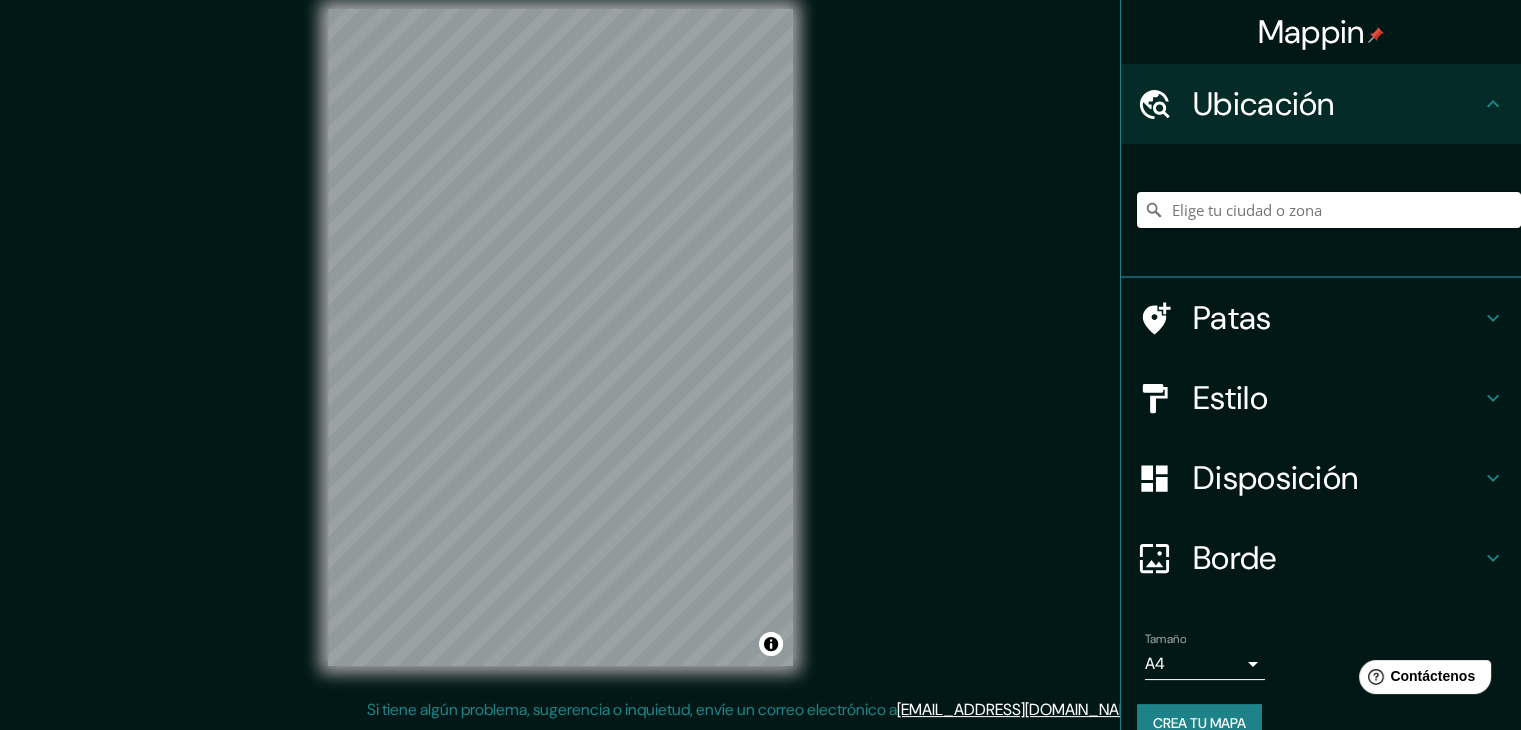 click at bounding box center [1329, 210] 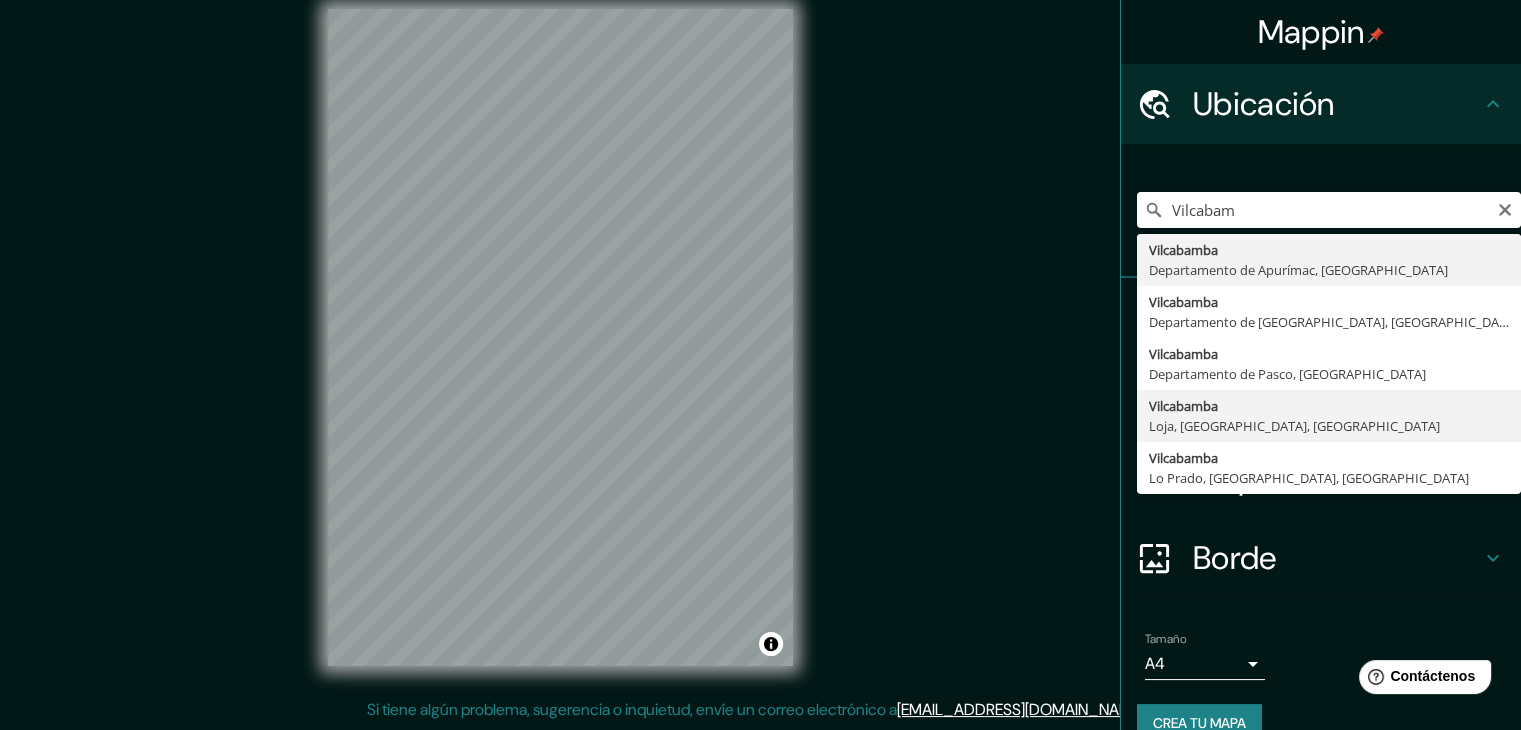 type on "Vilcabamba, Loja, Loja, Ecuador" 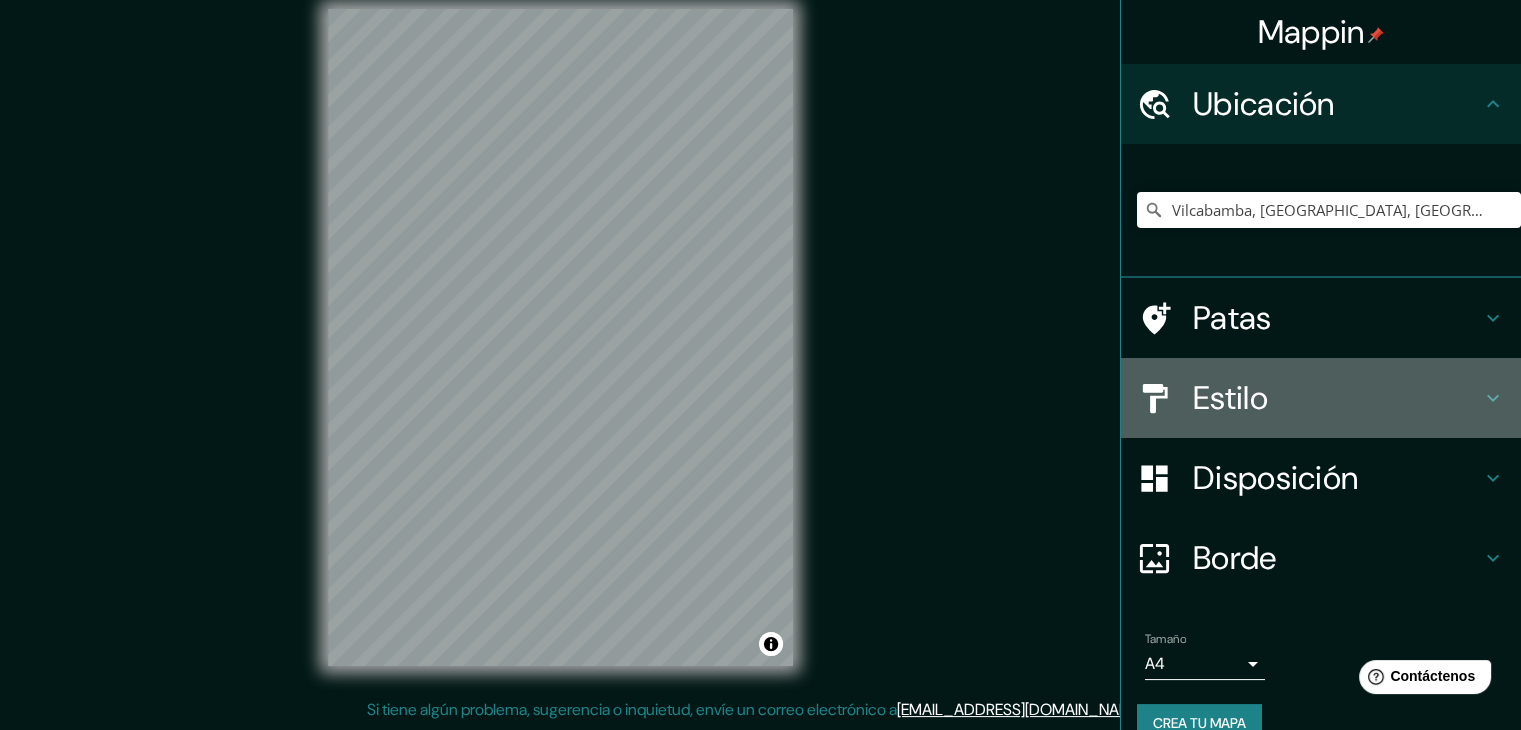 click on "Estilo" at bounding box center [1230, 398] 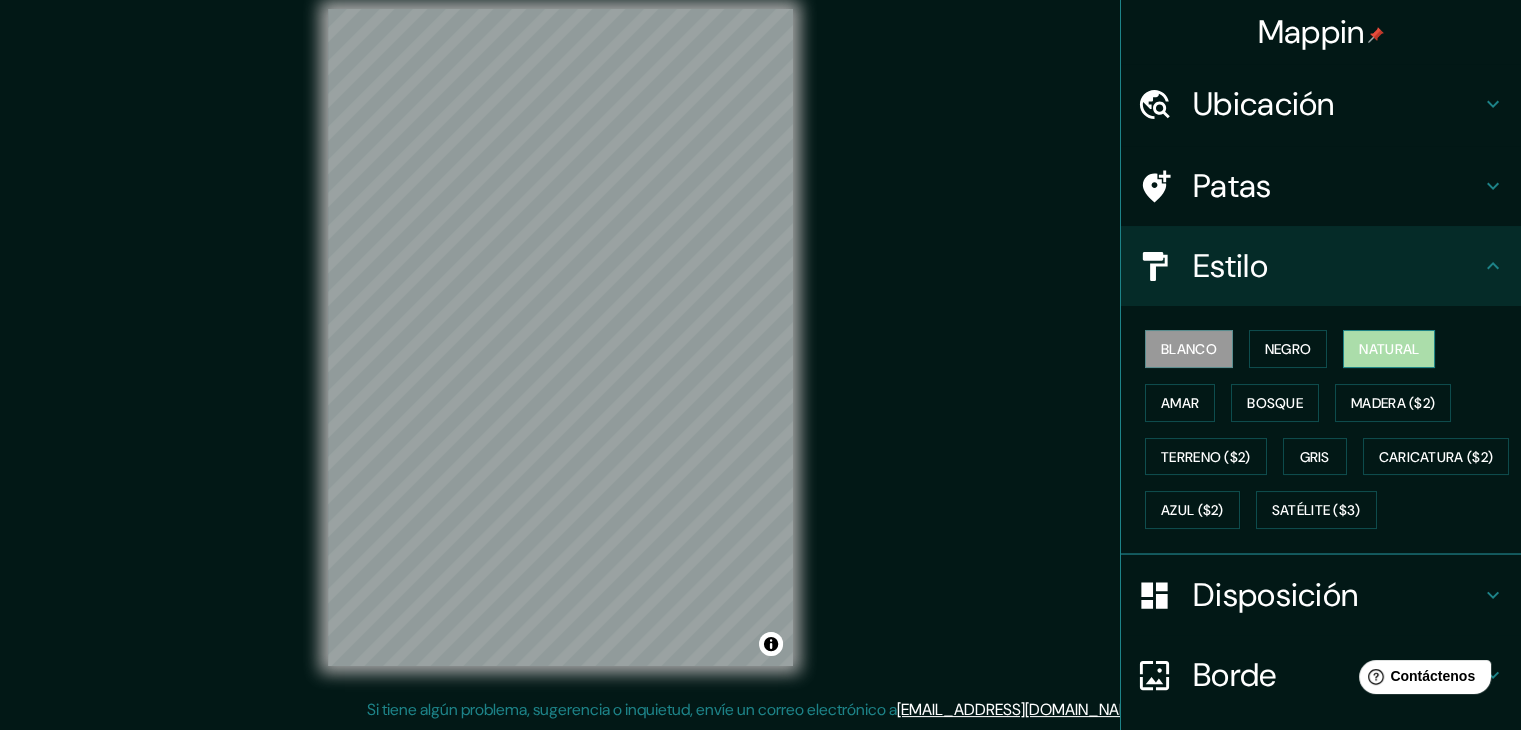 click on "Natural" at bounding box center (1389, 349) 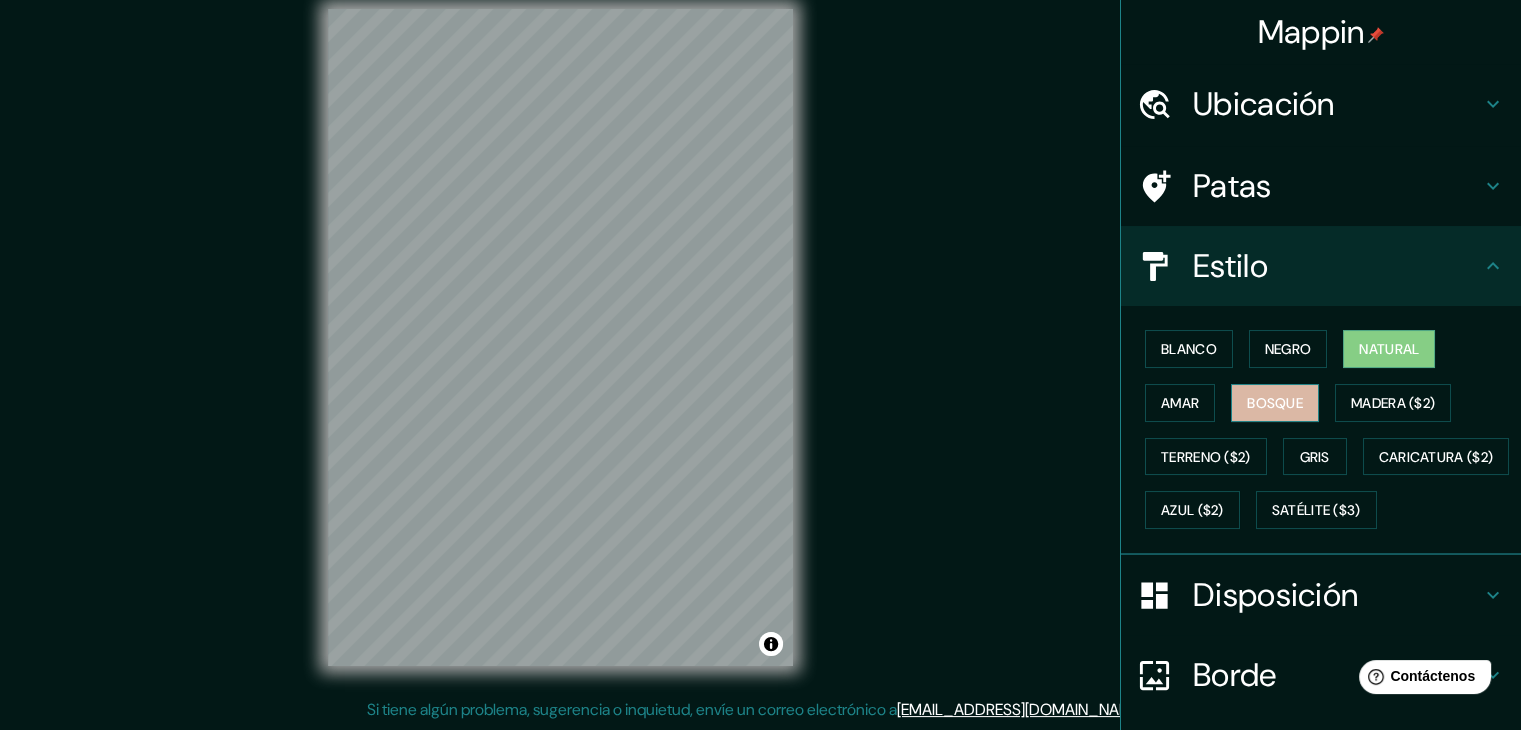click on "Bosque" at bounding box center (1275, 403) 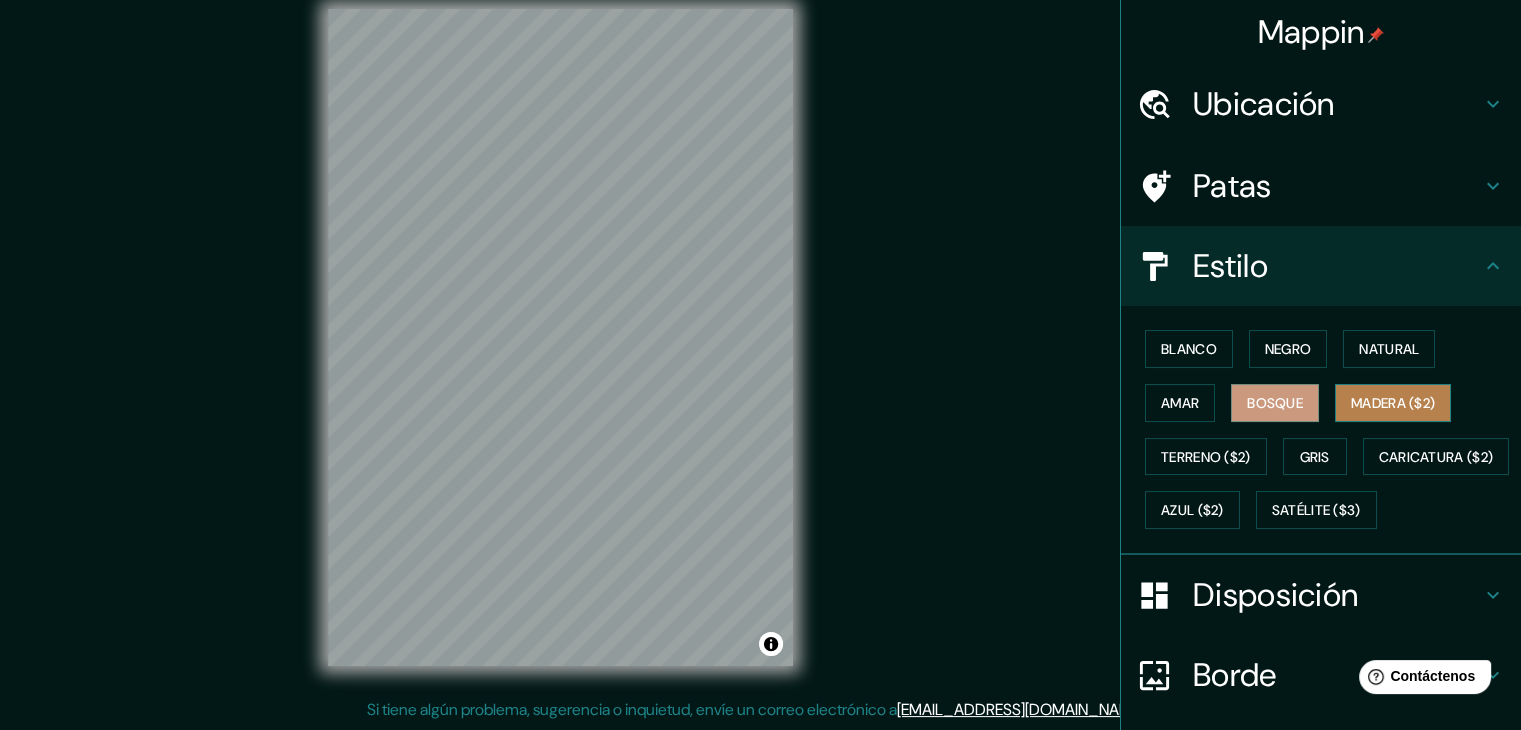 click on "Madera ($2)" at bounding box center [1393, 403] 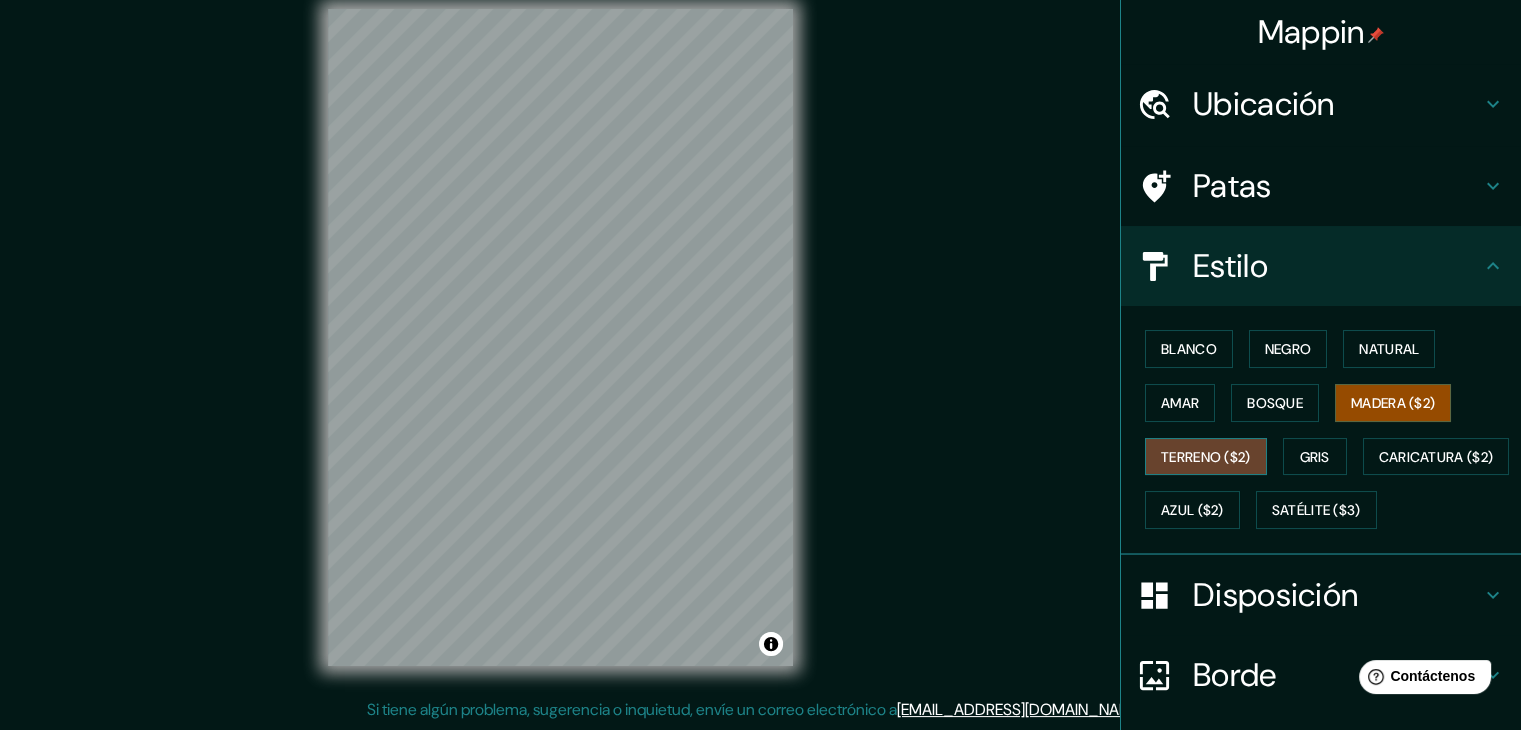 click on "Terreno ($2)" at bounding box center (1206, 457) 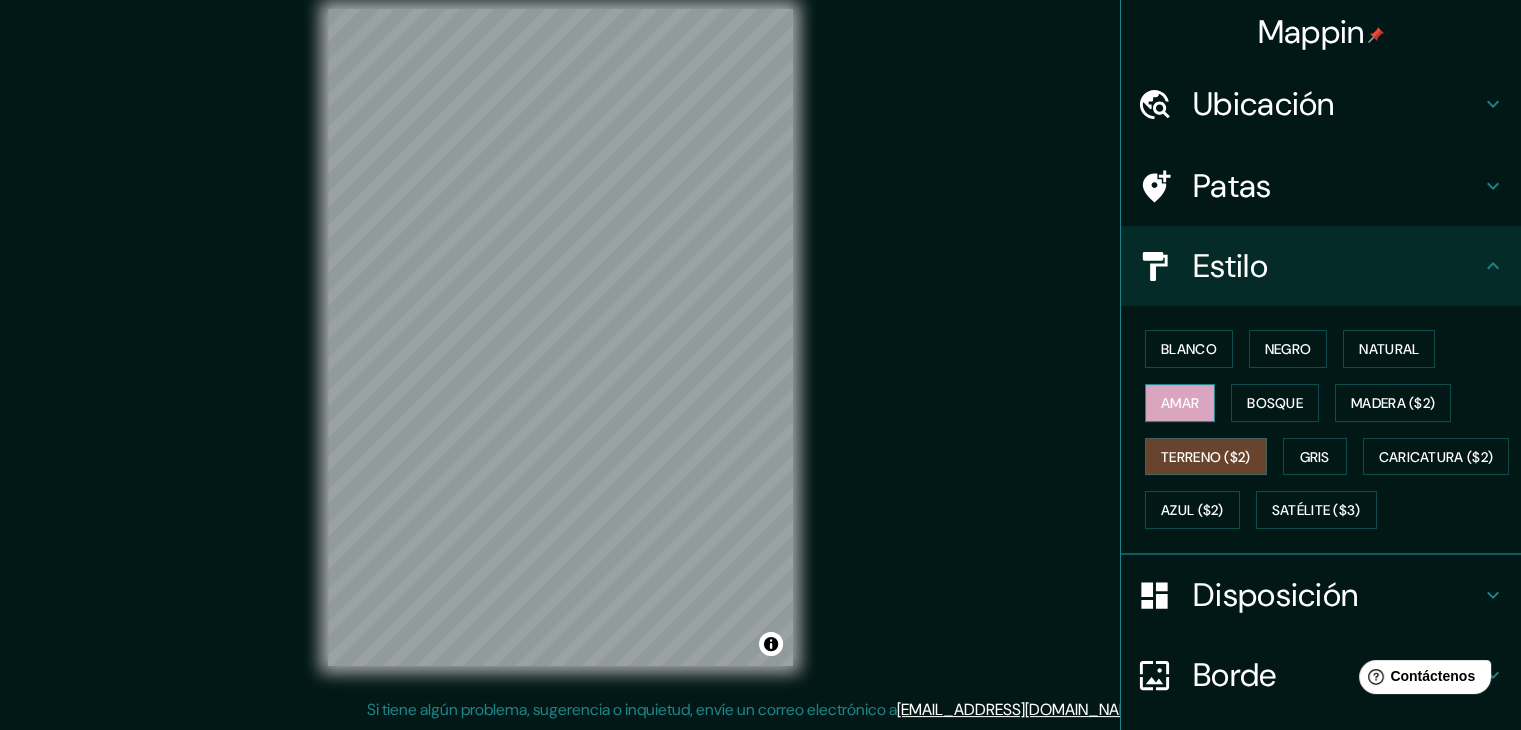 click on "Amar" at bounding box center (1180, 403) 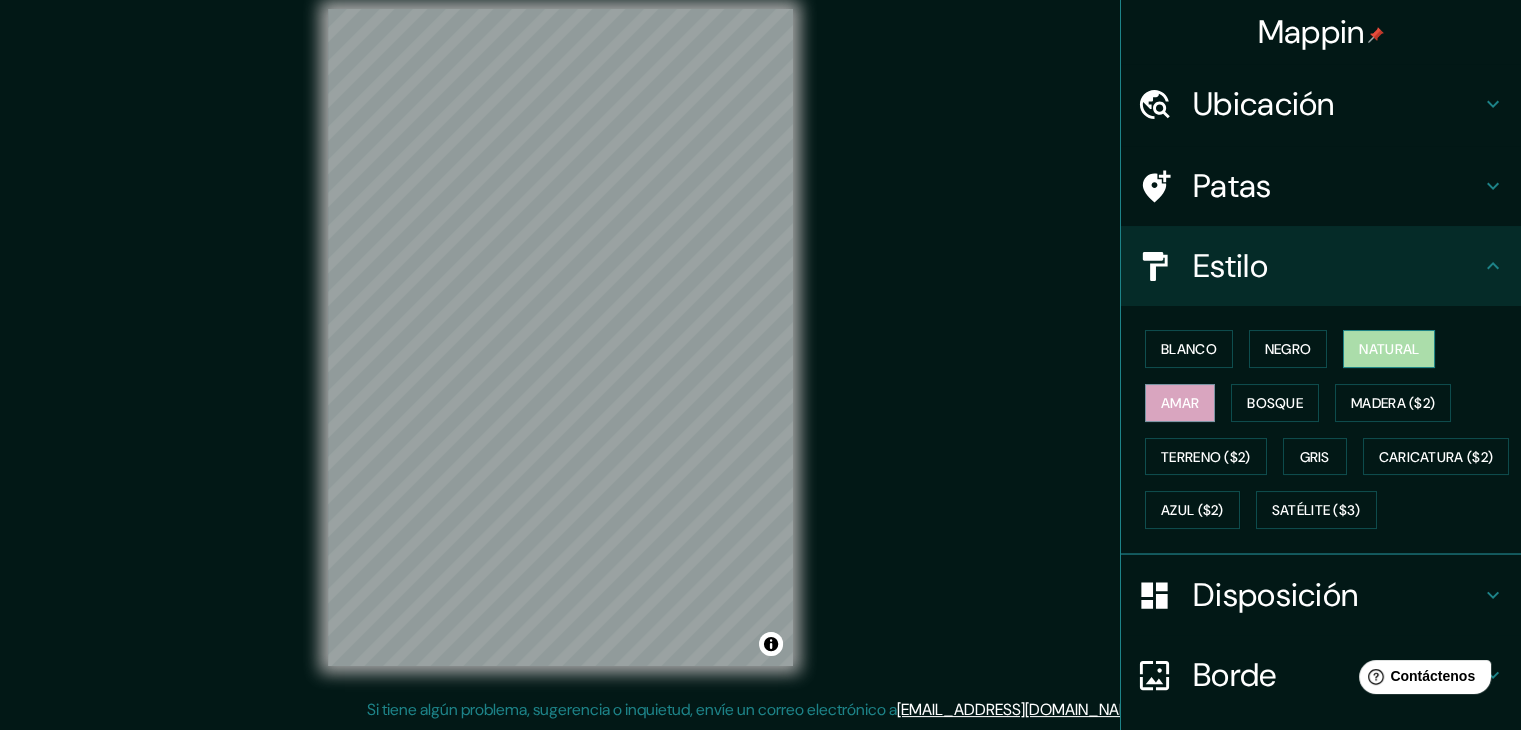 click on "Natural" at bounding box center (1389, 349) 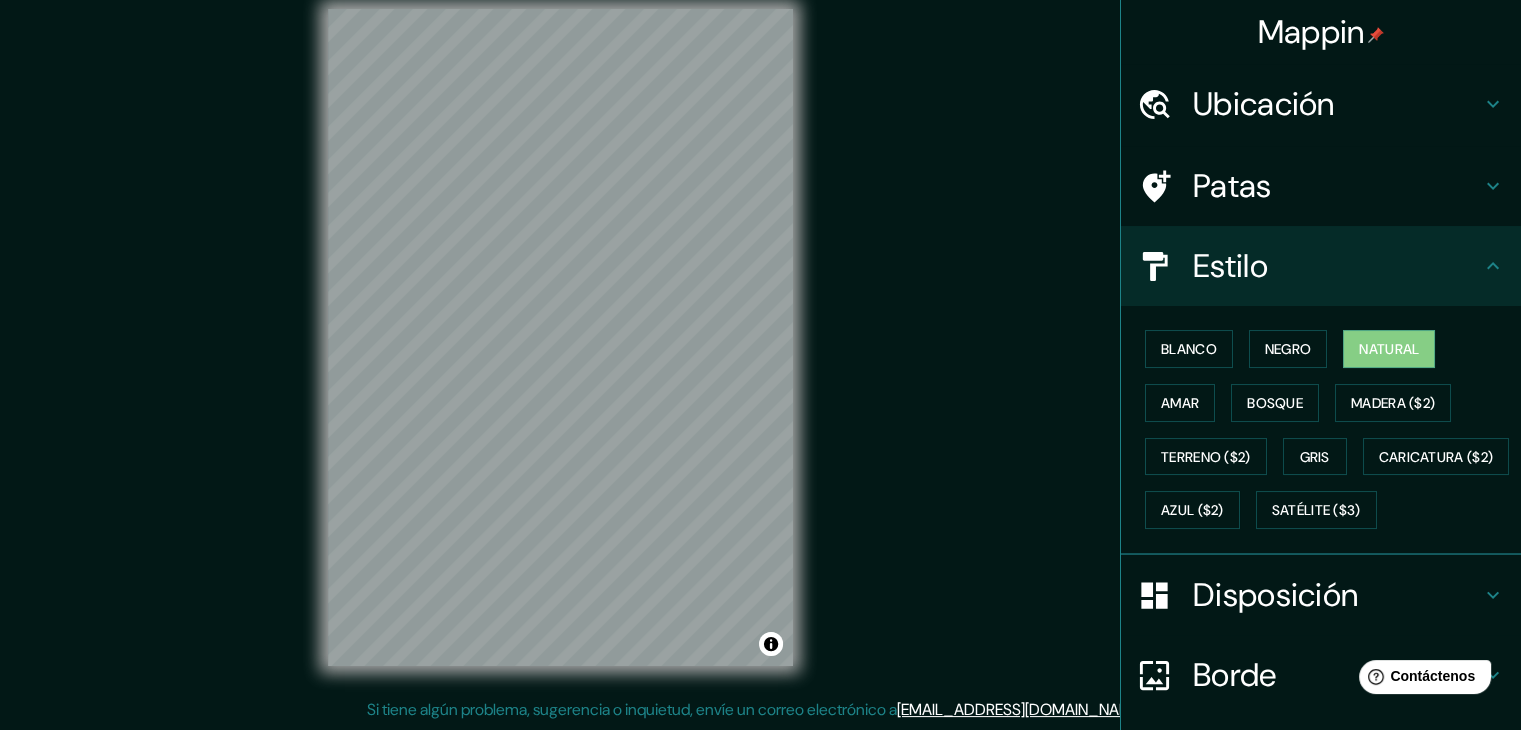 click on "Patas" at bounding box center (1337, 186) 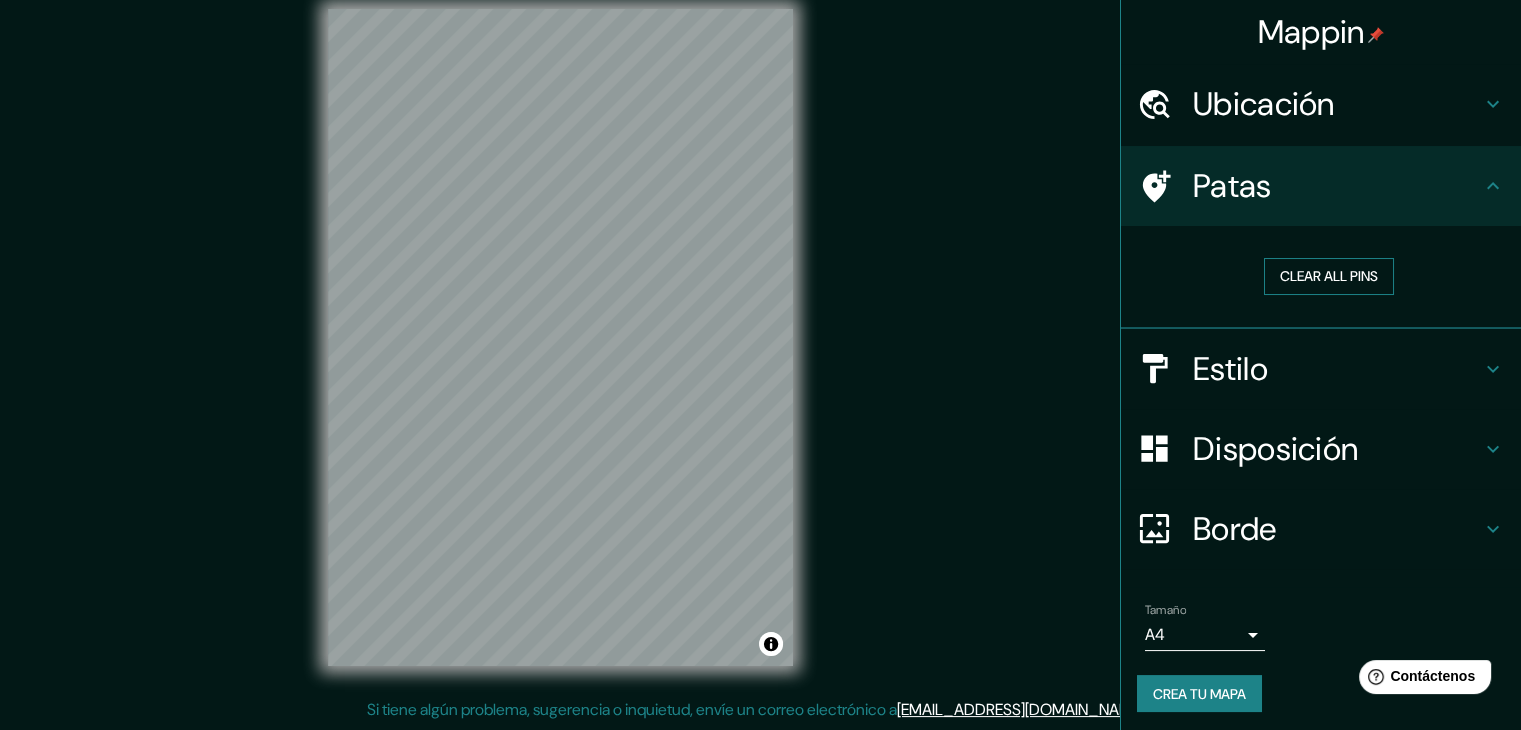 click on "Clear all pins" at bounding box center (1329, 276) 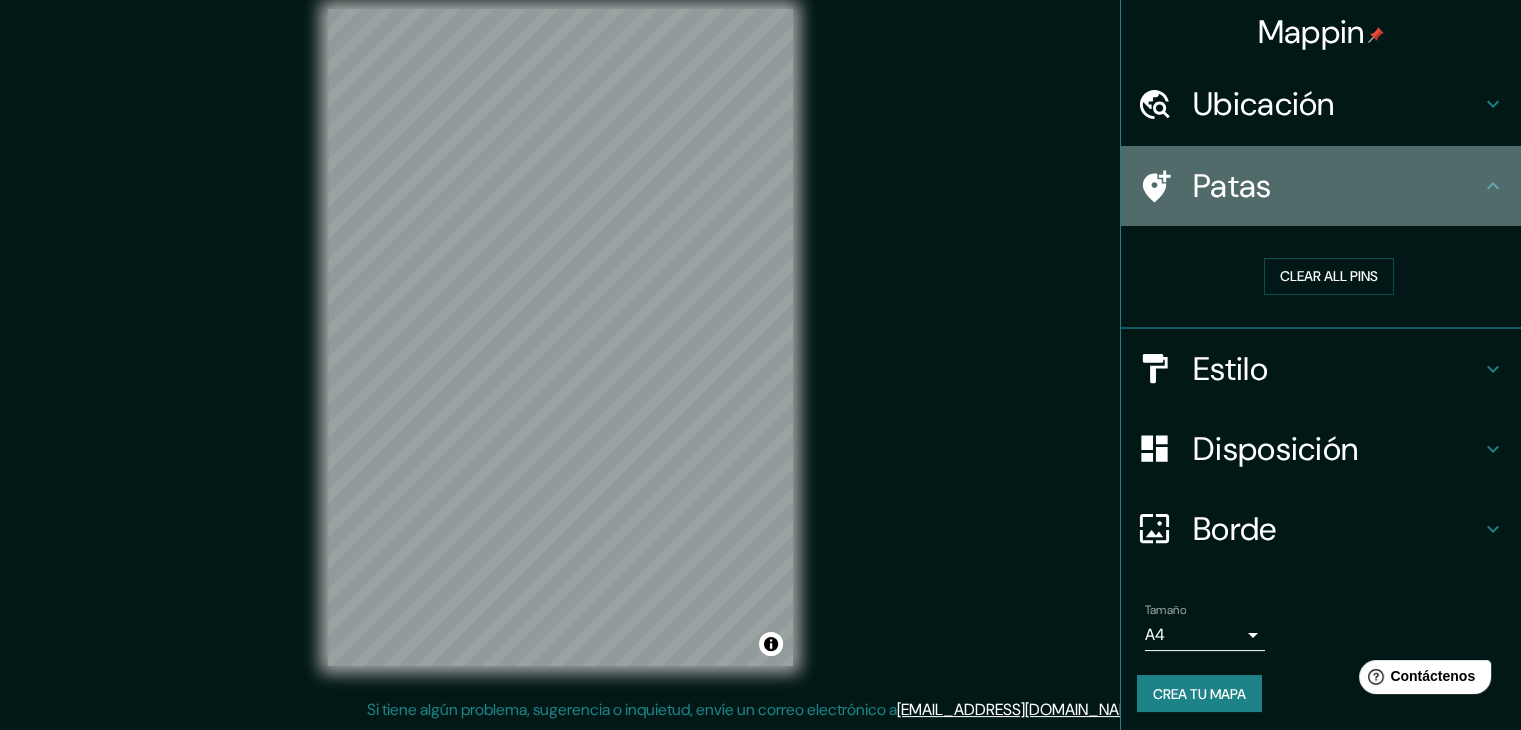 click on "Patas" at bounding box center (1232, 186) 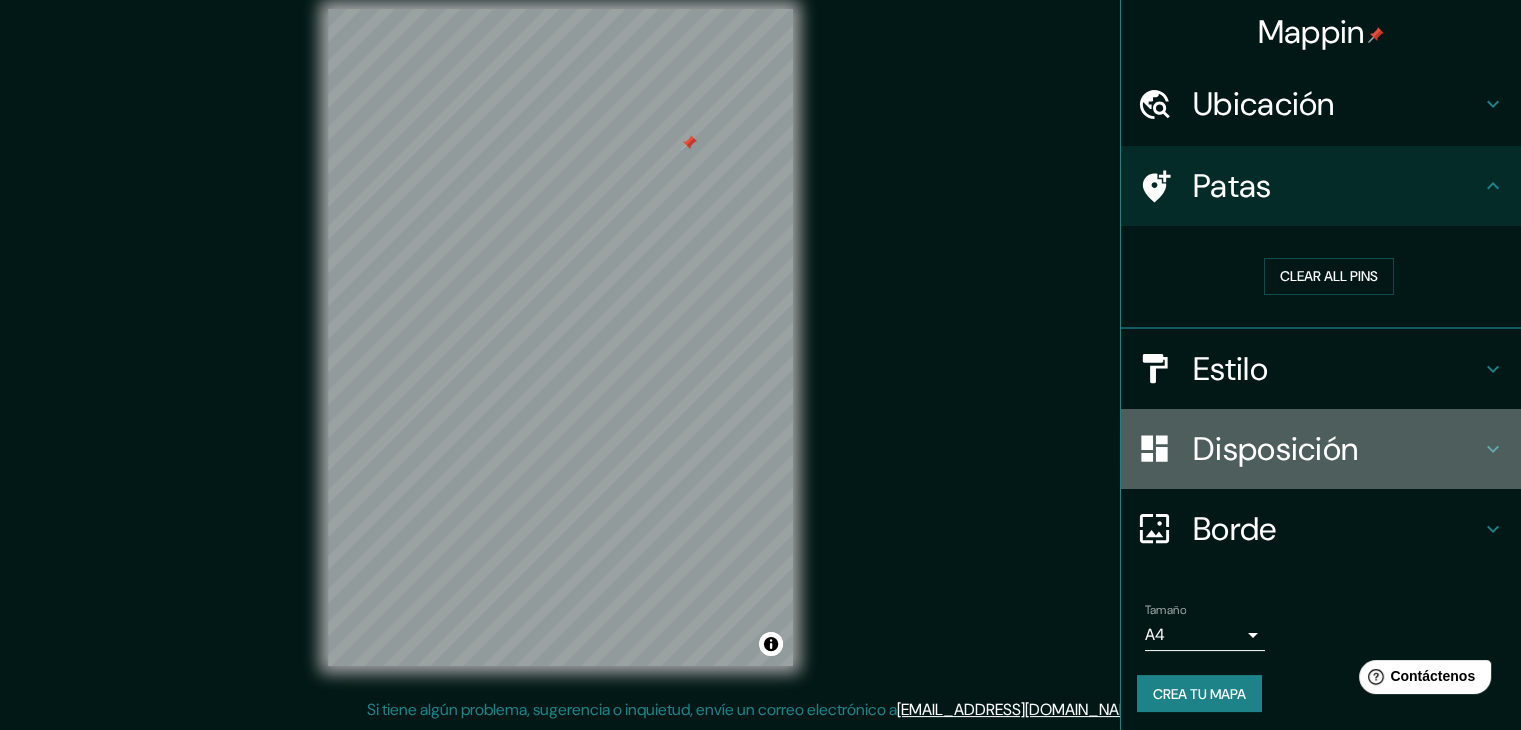 click on "Disposición" at bounding box center [1275, 449] 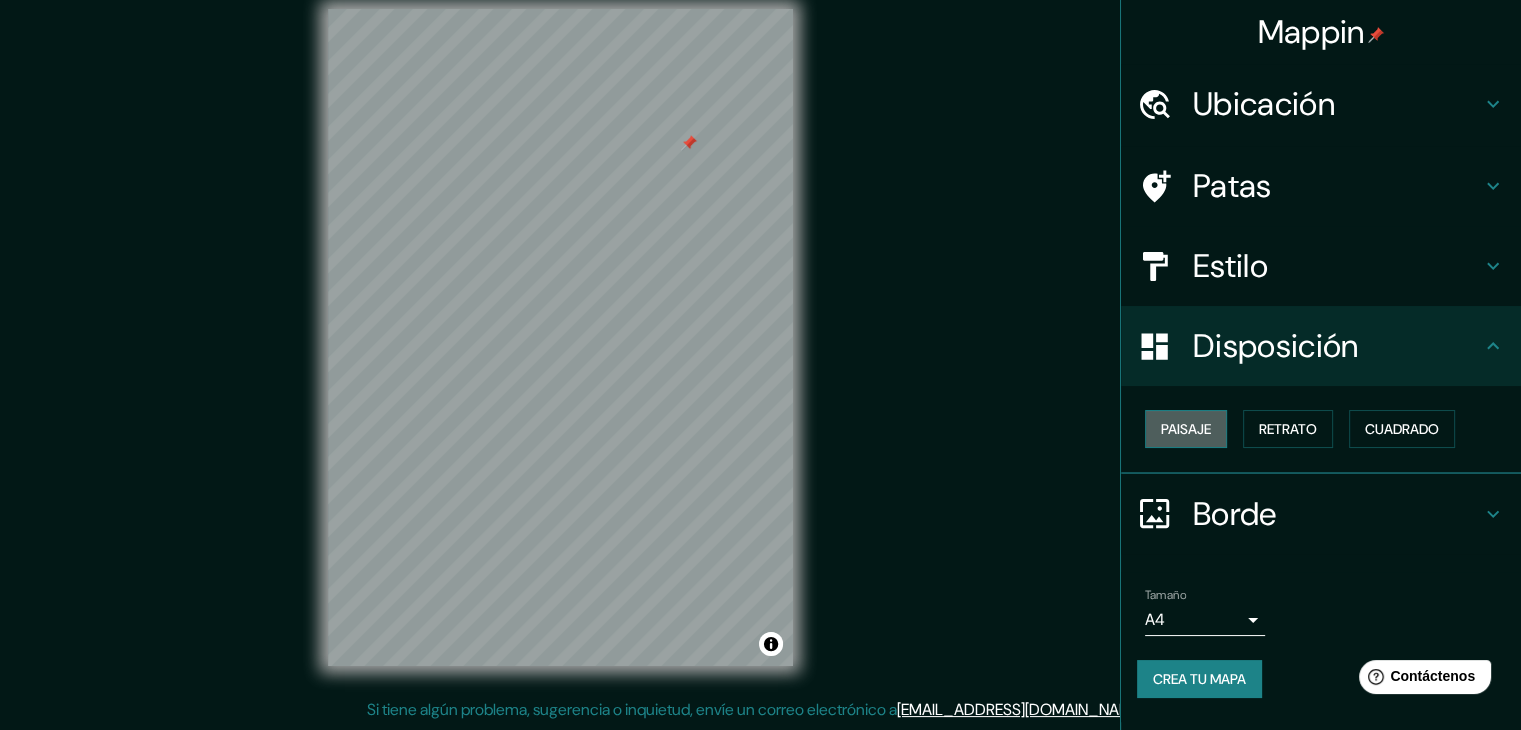 click on "Paisaje" at bounding box center (1186, 429) 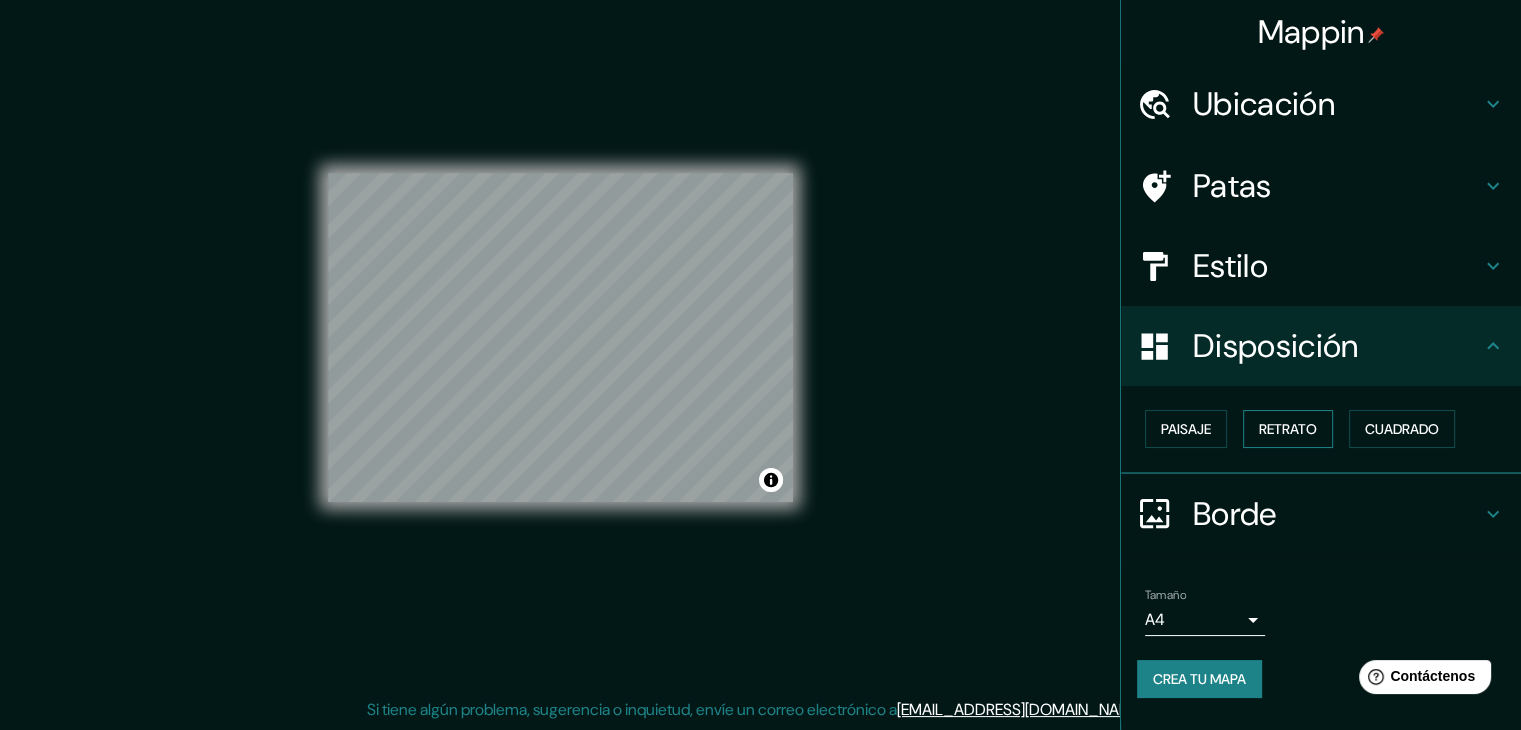 click on "Retrato" at bounding box center (1288, 429) 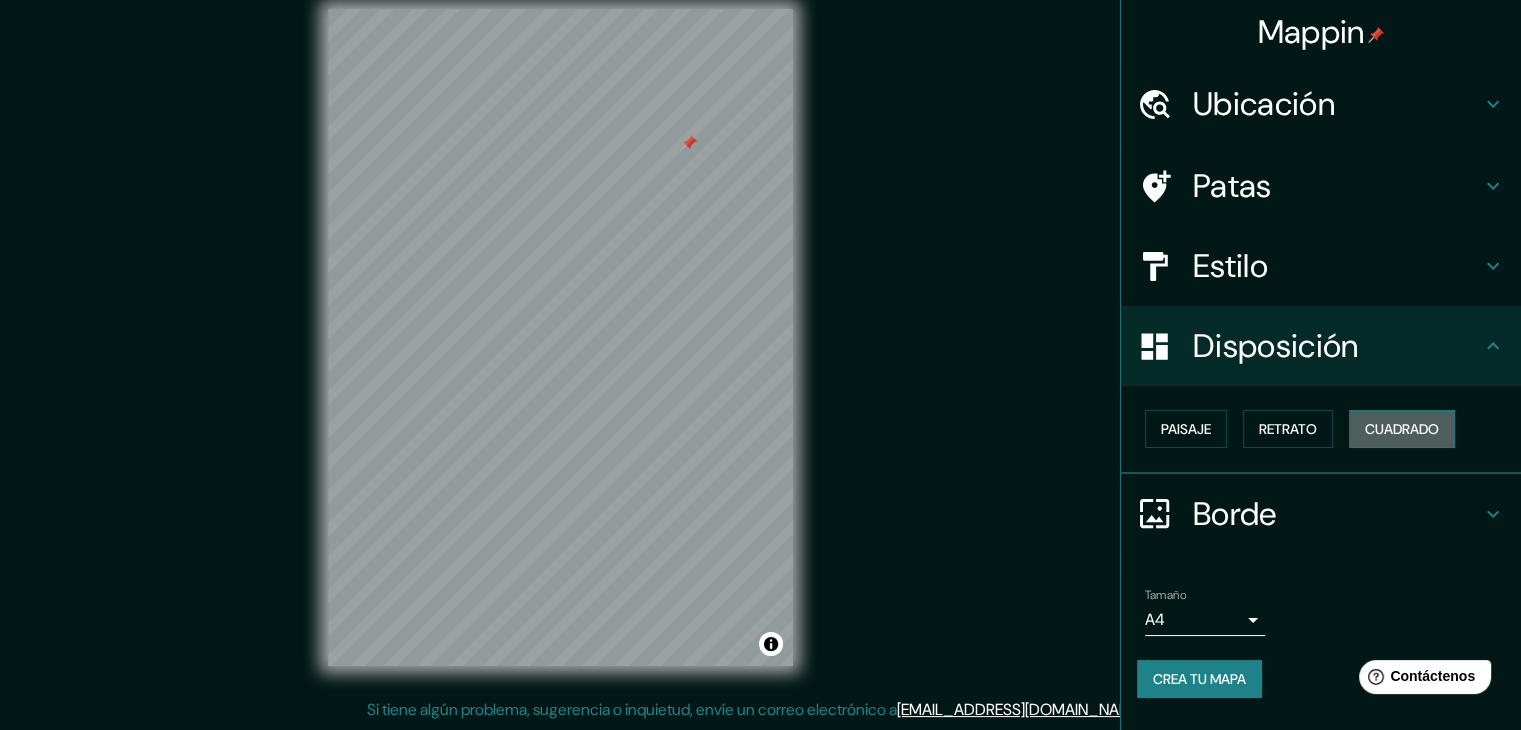 click on "Cuadrado" at bounding box center [1402, 429] 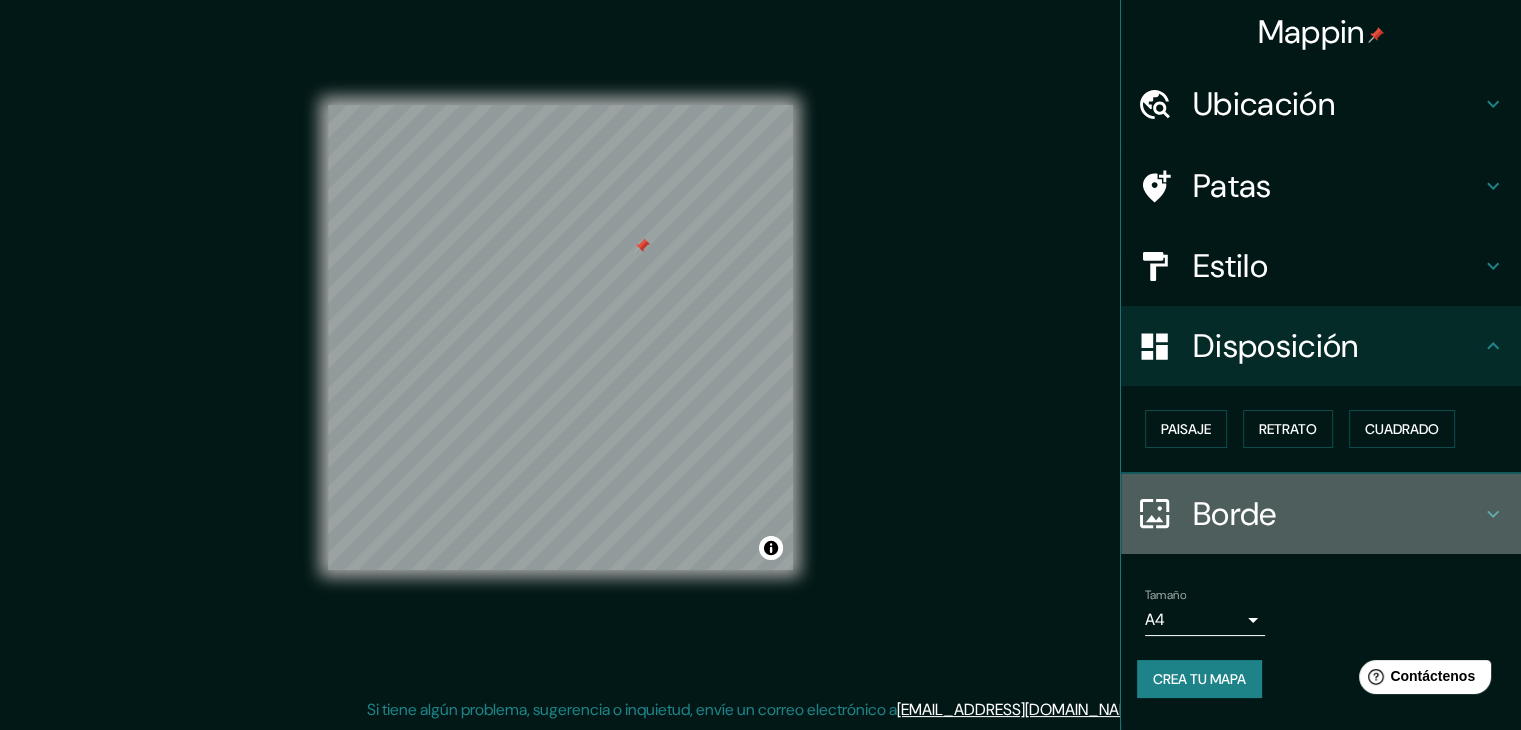 click on "Borde" at bounding box center [1321, 514] 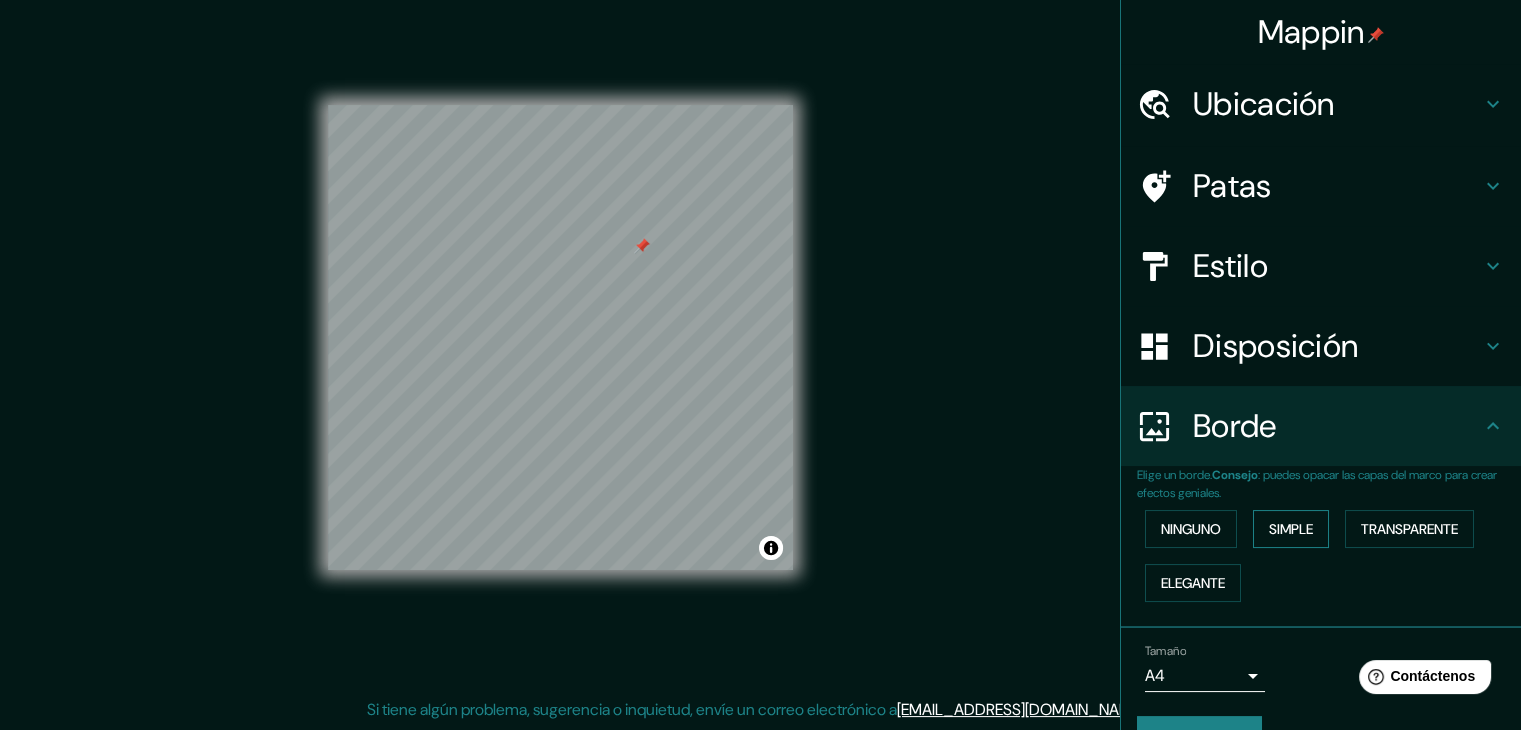 click on "Simple" at bounding box center (1291, 529) 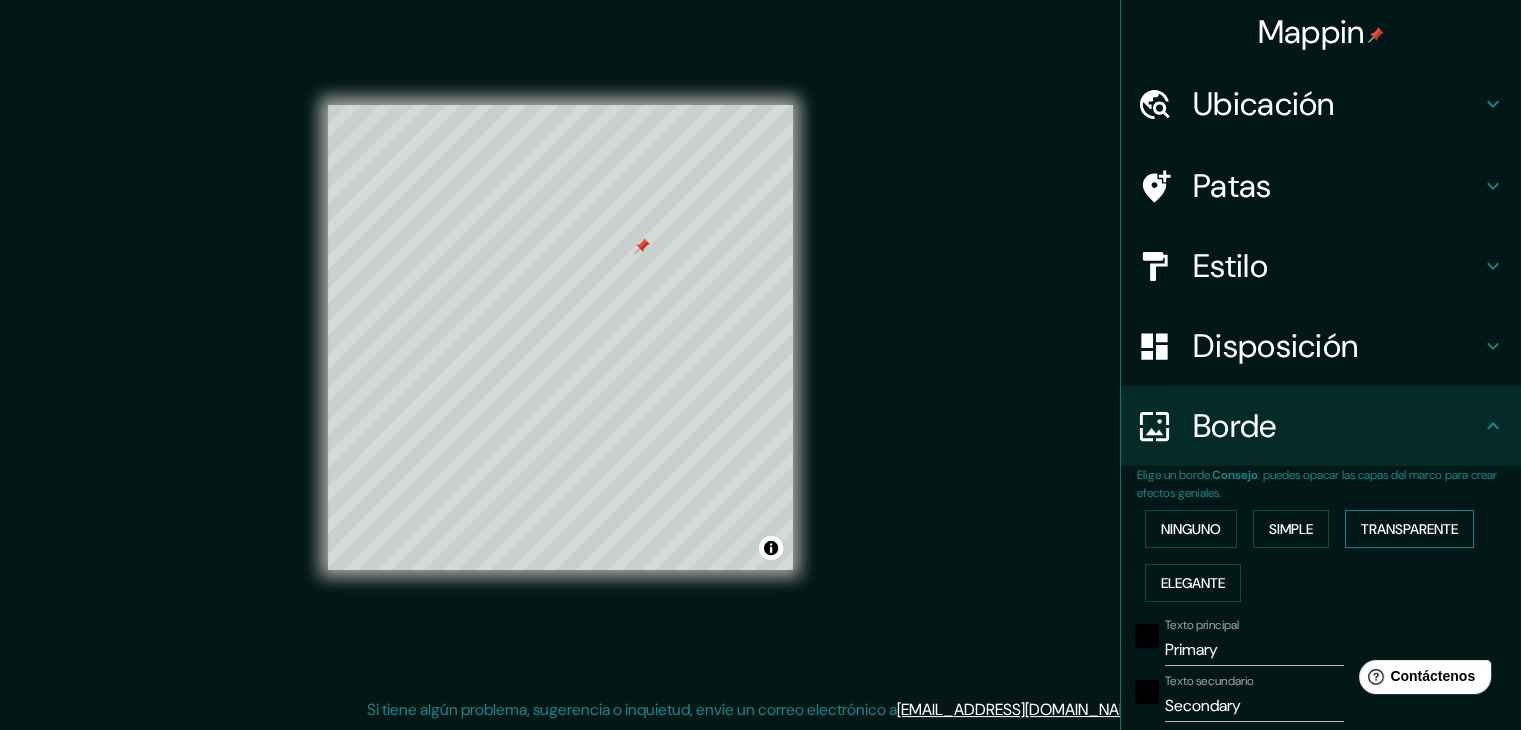 click on "Transparente" at bounding box center (1409, 529) 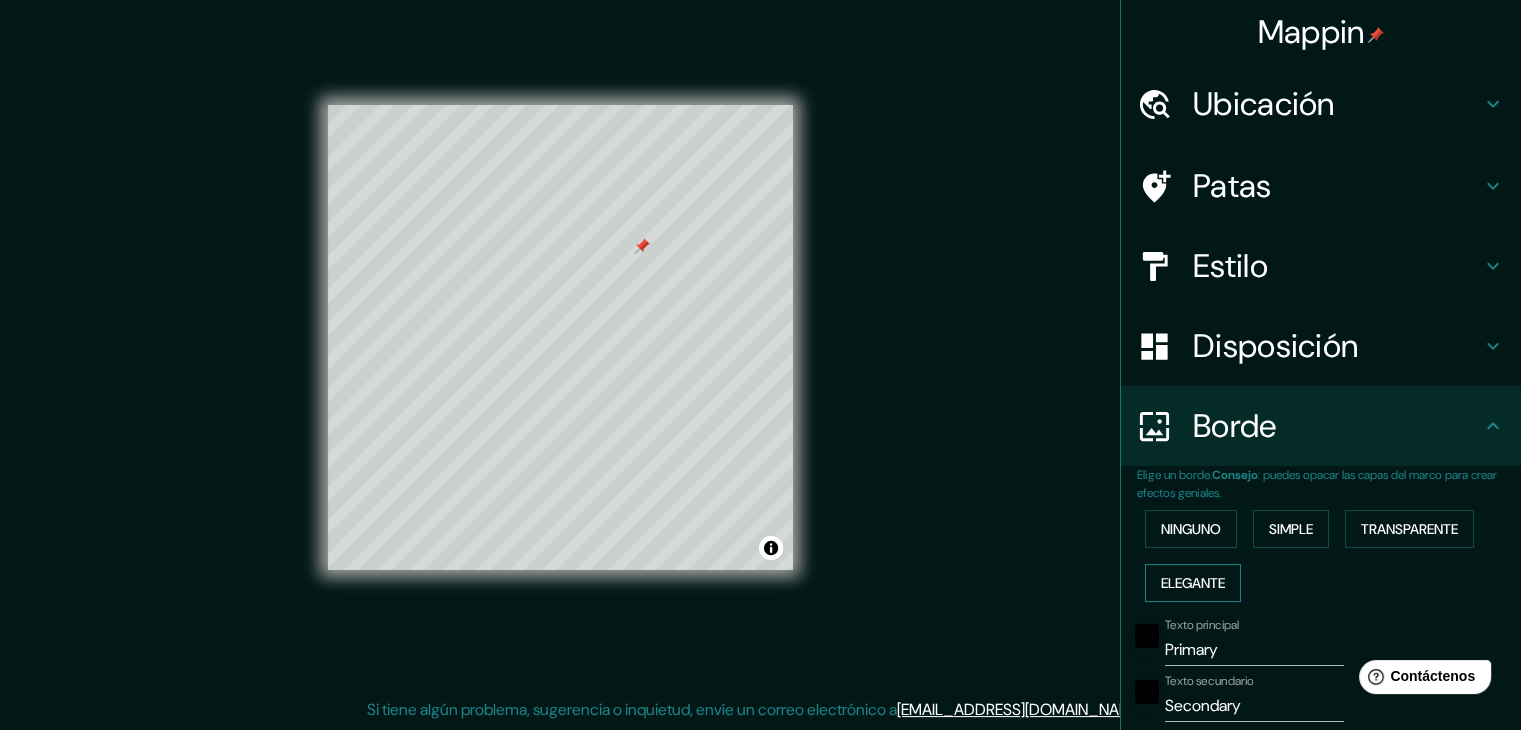 click on "Elegante" at bounding box center [1193, 583] 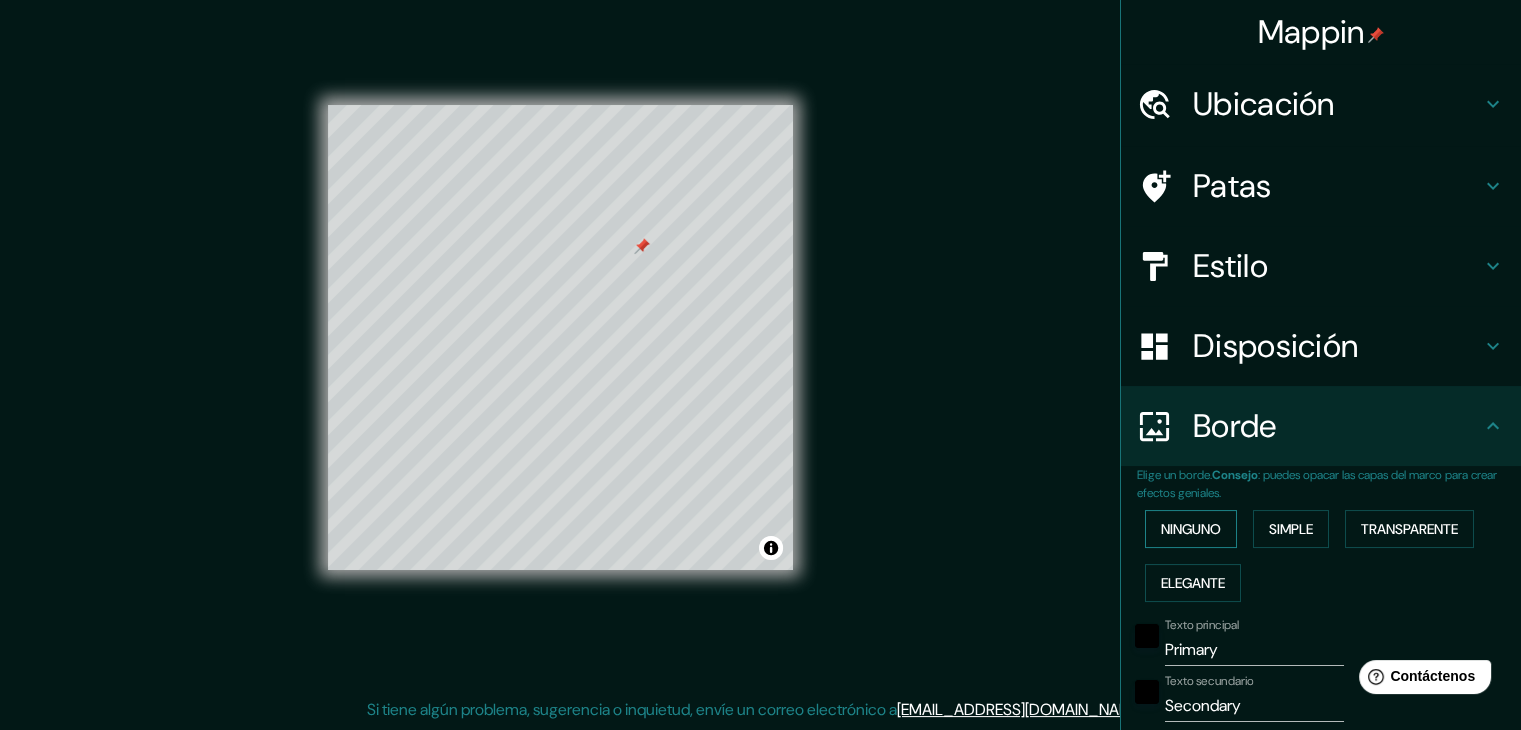 click on "Ninguno" at bounding box center [1191, 529] 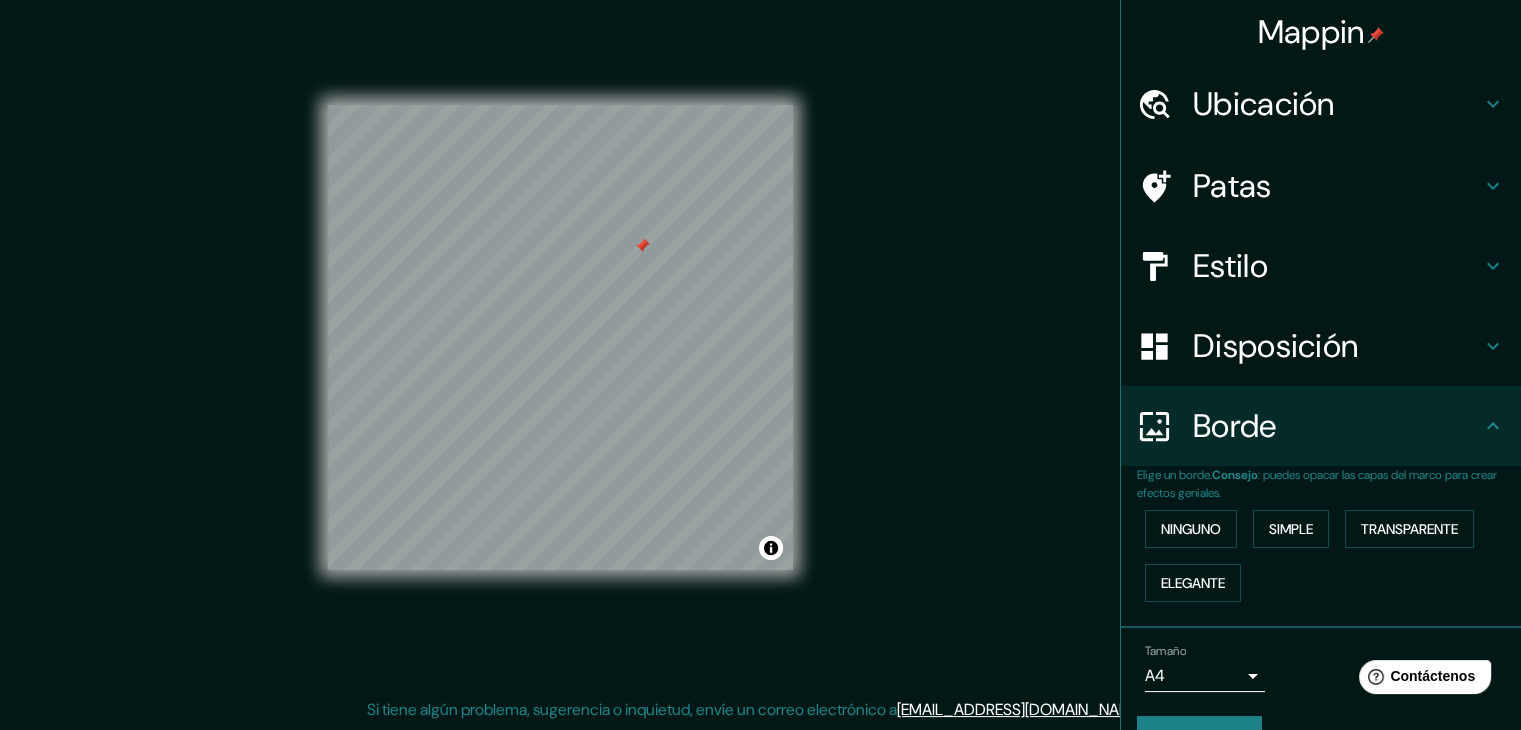scroll, scrollTop: 45, scrollLeft: 0, axis: vertical 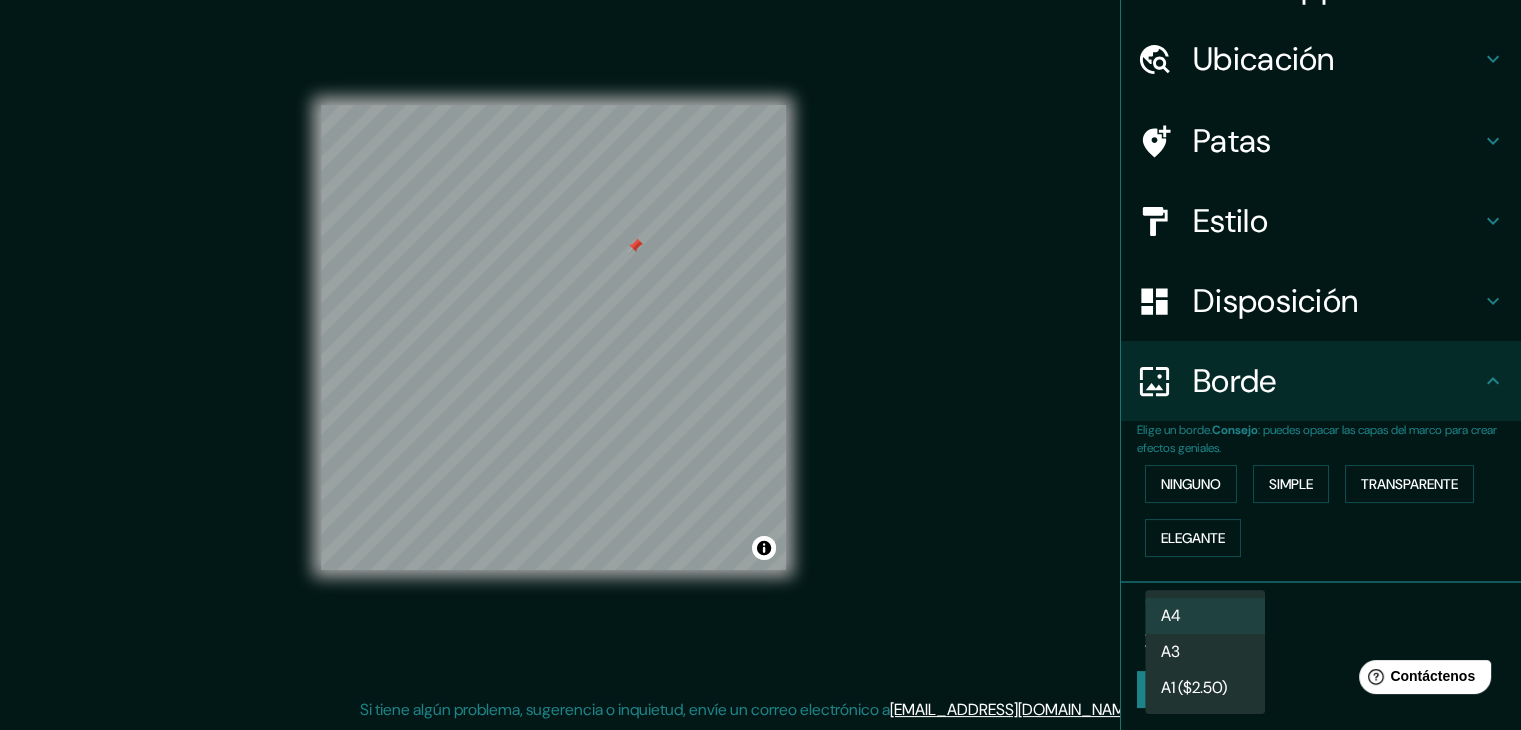 click on "Mappin Ubicación Vilcabamba, Loja, Loja, Ecuador Patas Estilo Disposición Borde Elige un borde.  Consejo  : puedes opacar las capas del marco para crear efectos geniales. Ninguno Simple Transparente Elegante Tamaño A4 single Crea tu mapa © Mapbox   © OpenStreetMap   Improve this map Si tiene algún problema, sugerencia o inquietud, envíe un correo electrónico a  help@mappin.pro  .   . . Texto original Valora esta traducción Tu opinión servirá para ayudar a mejorar el Traductor de Google A4 A3 A1 ($2.50)" at bounding box center (760, 342) 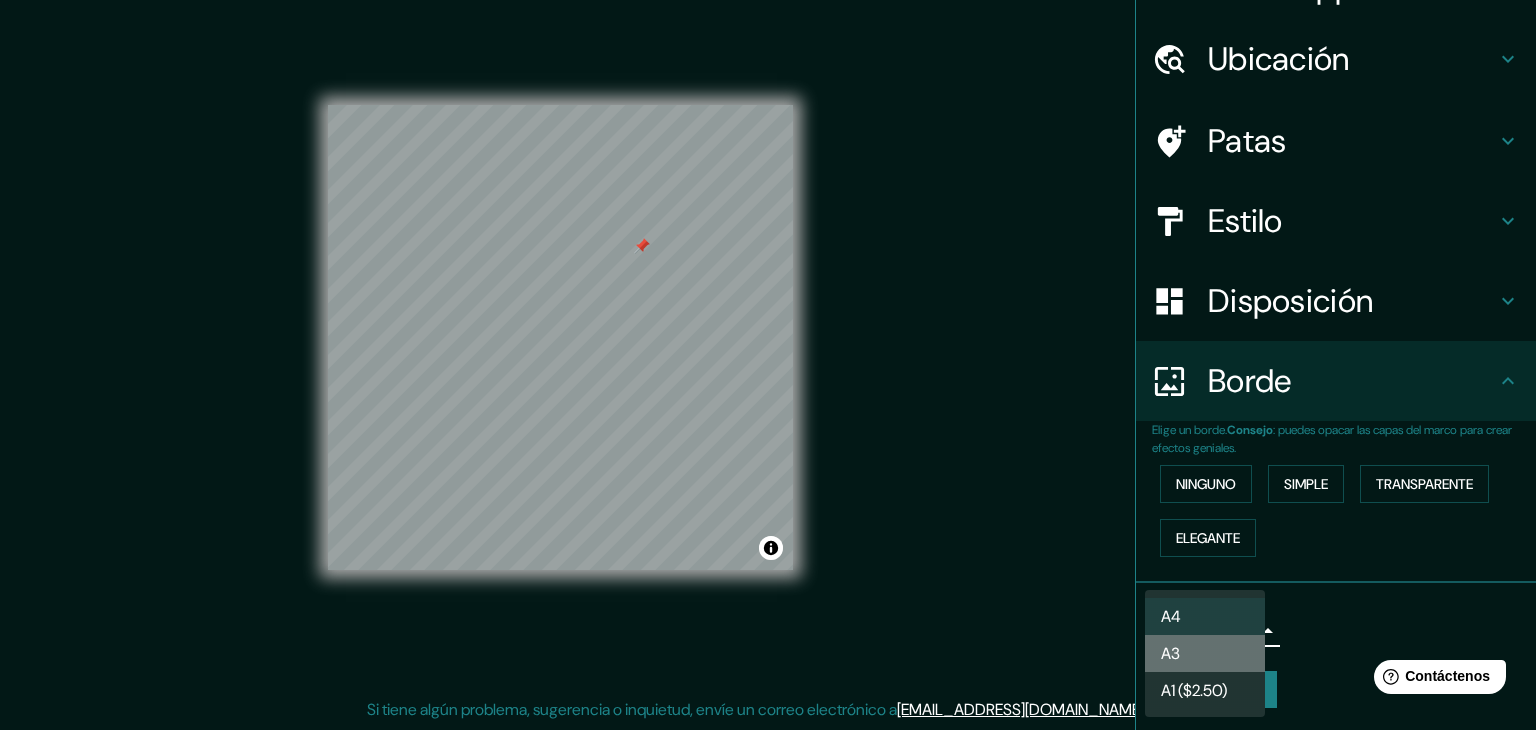 click on "A3" at bounding box center [1205, 653] 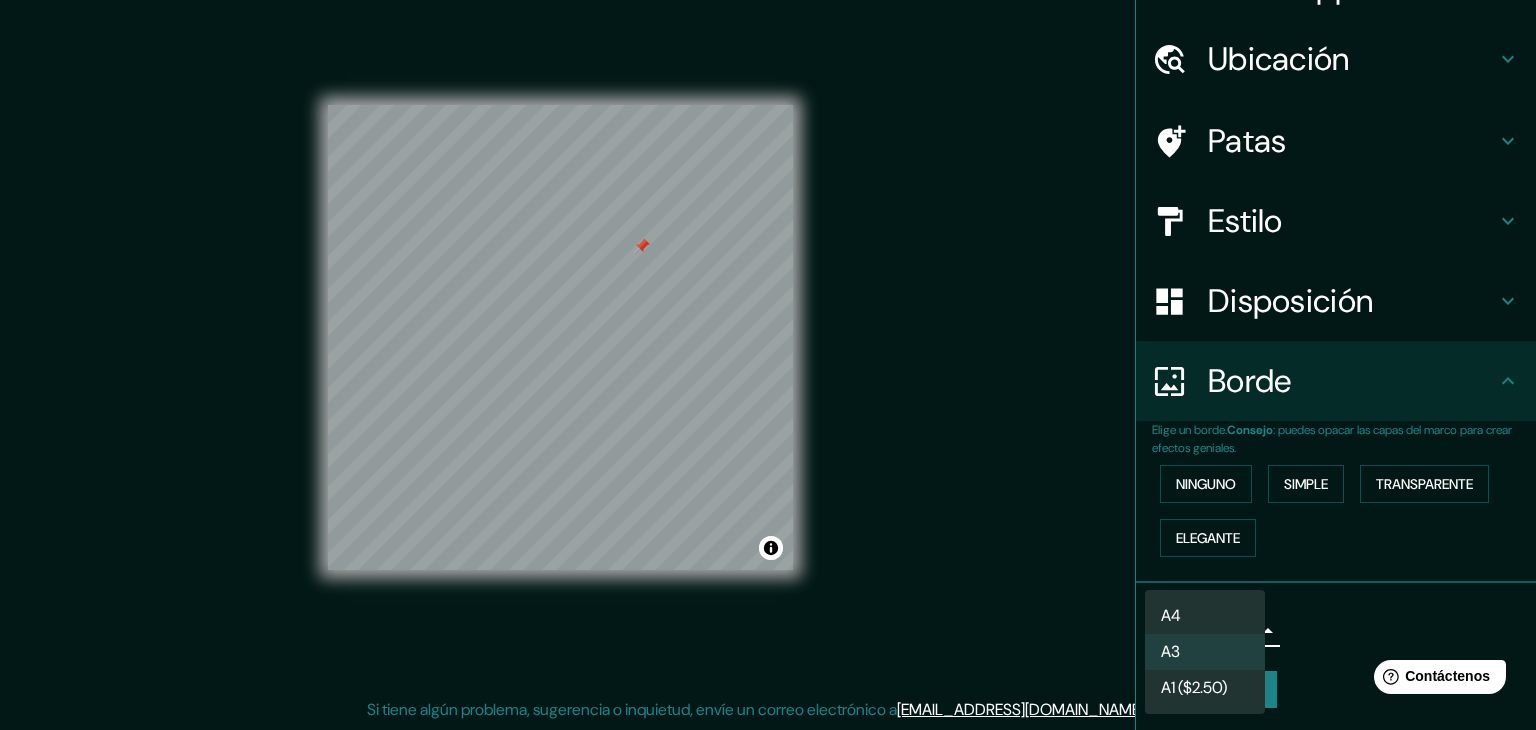 click on "Mappin Ubicación Vilcabamba, Loja, Loja, Ecuador Patas Estilo Disposición Borde Elige un borde.  Consejo  : puedes opacar las capas del marco para crear efectos geniales. Ninguno Simple Transparente Elegante Tamaño A3 a4 Crea tu mapa © Mapbox   © OpenStreetMap   Improve this map Si tiene algún problema, sugerencia o inquietud, envíe un correo electrónico a  help@mappin.pro  .   . . Texto original Valora esta traducción Tu opinión servirá para ayudar a mejorar el Traductor de Google A4 A3 A1 ($2.50)" at bounding box center [768, 342] 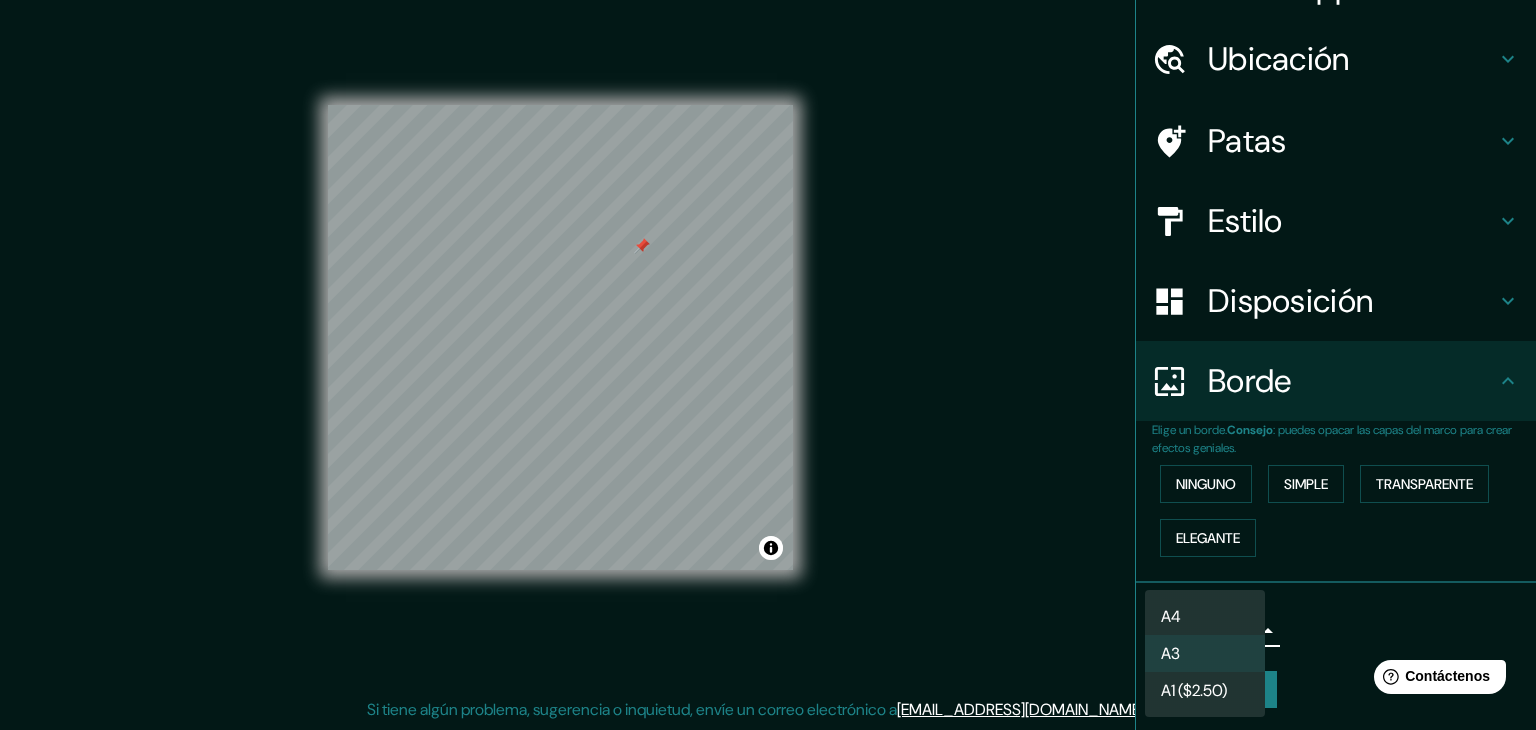 click on "A4" at bounding box center (1205, 616) 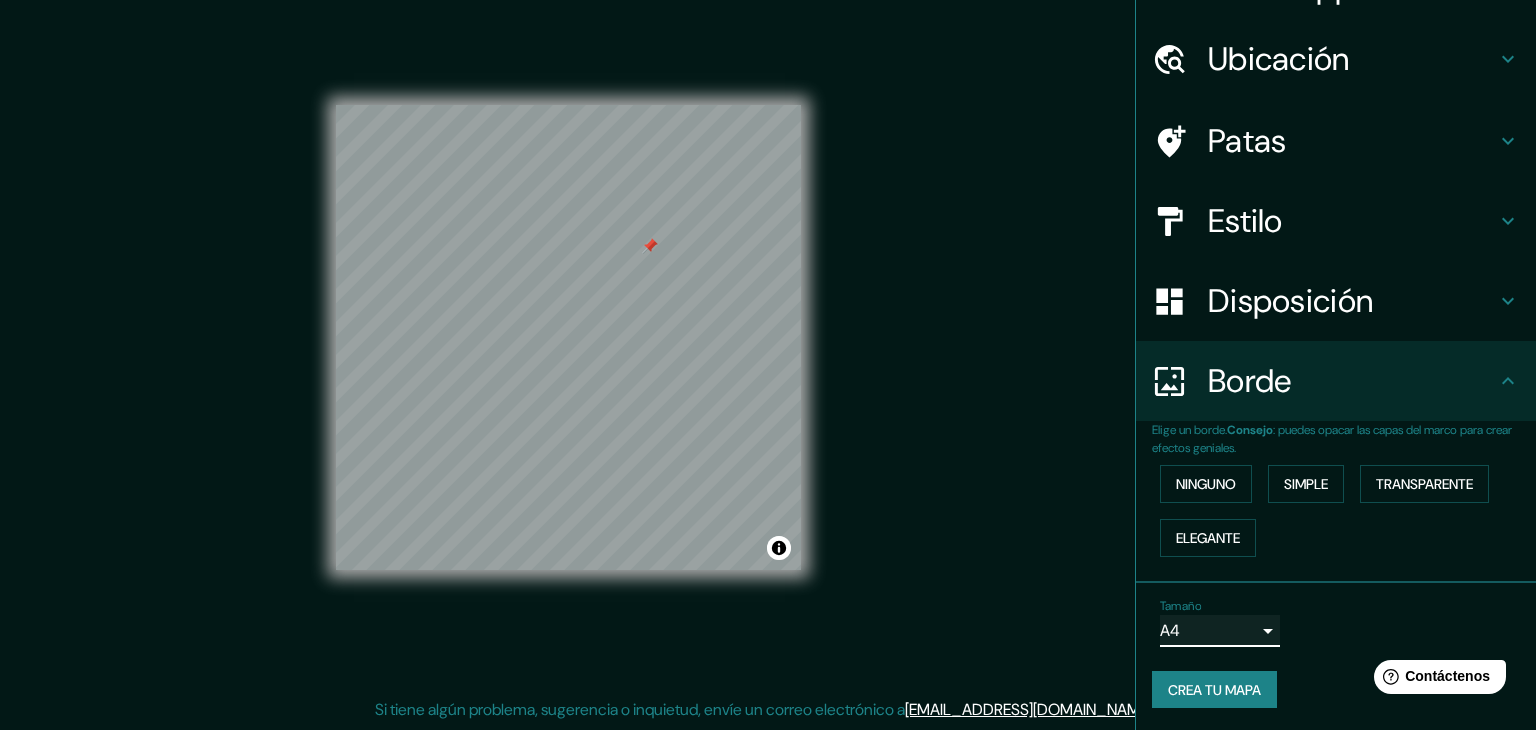 type on "single" 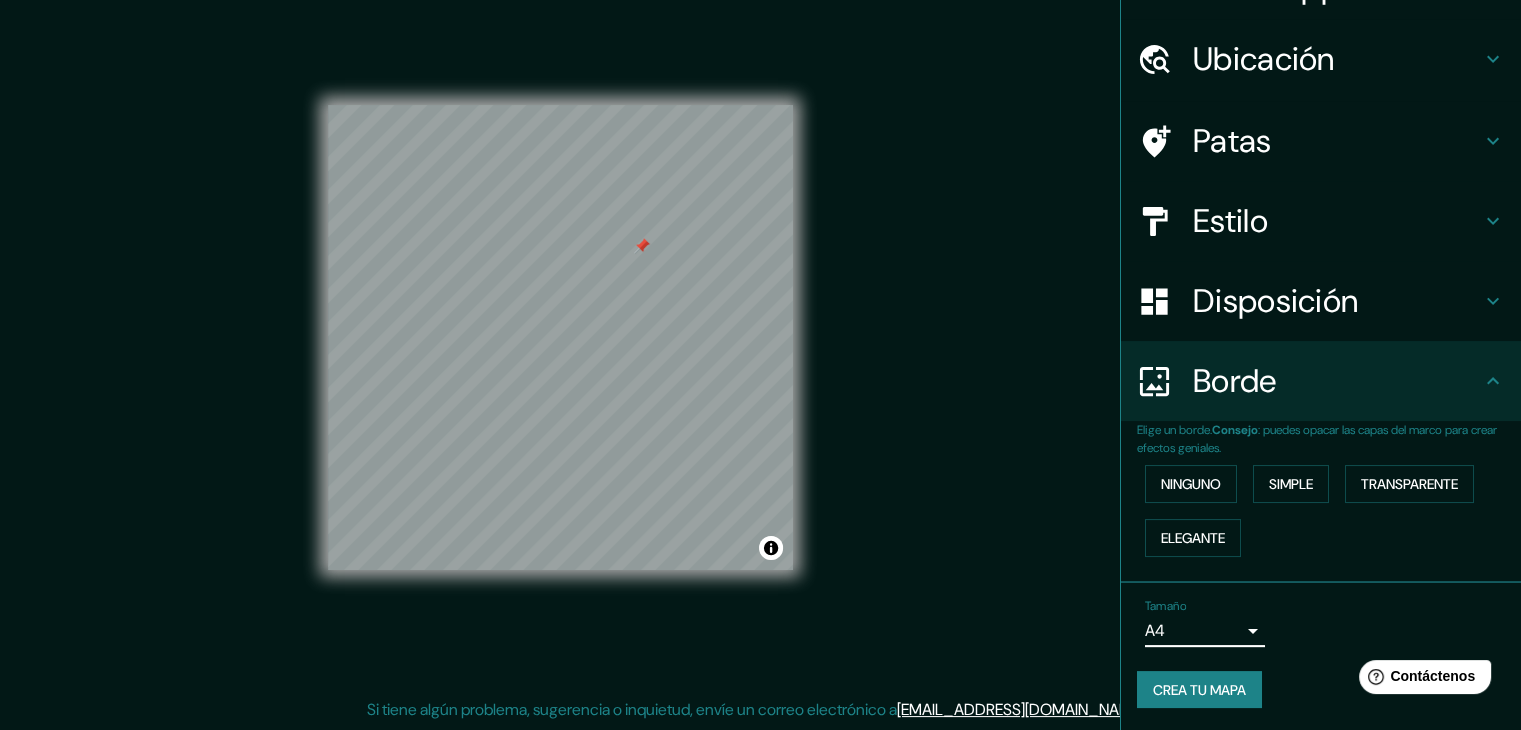 click on "Disposición" at bounding box center (1275, 301) 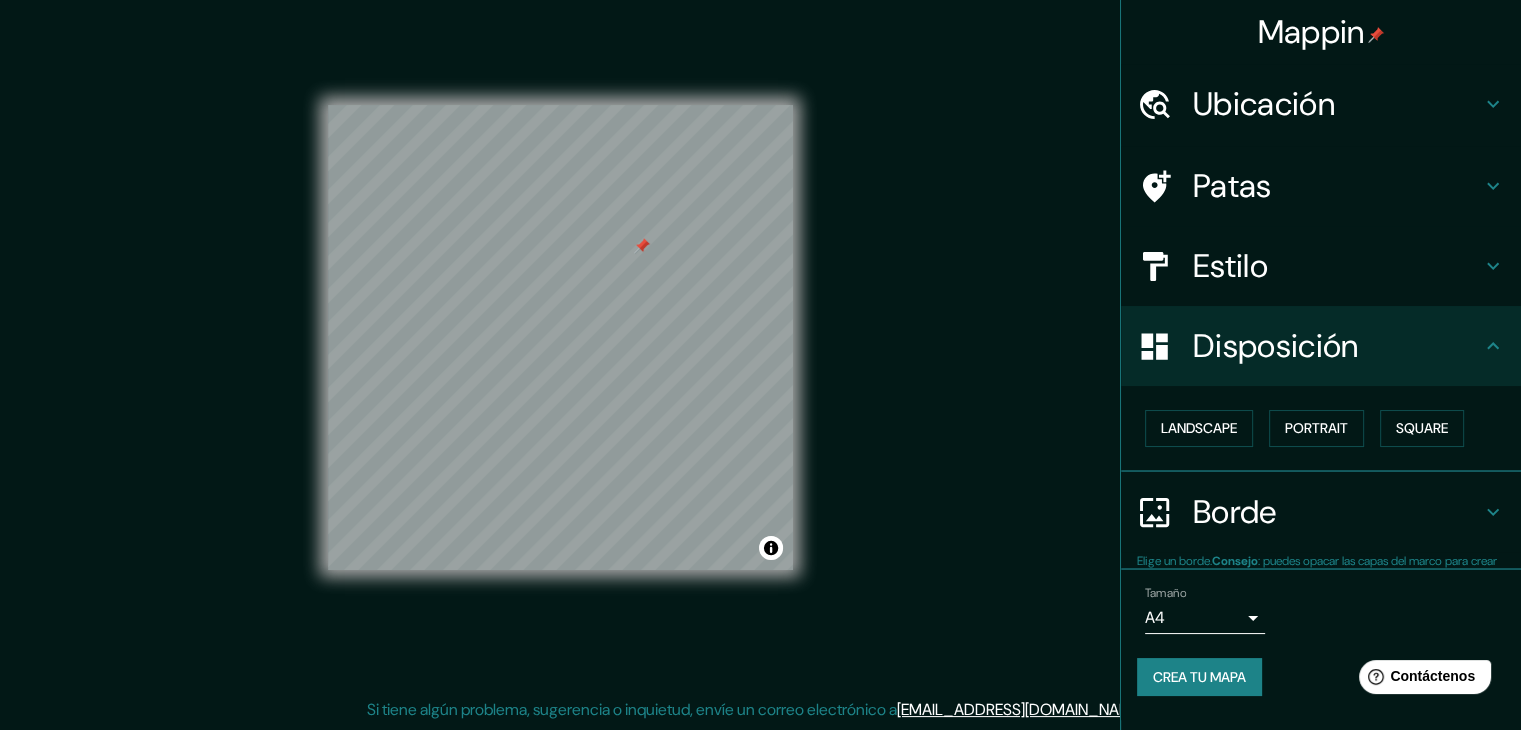 scroll, scrollTop: 0, scrollLeft: 0, axis: both 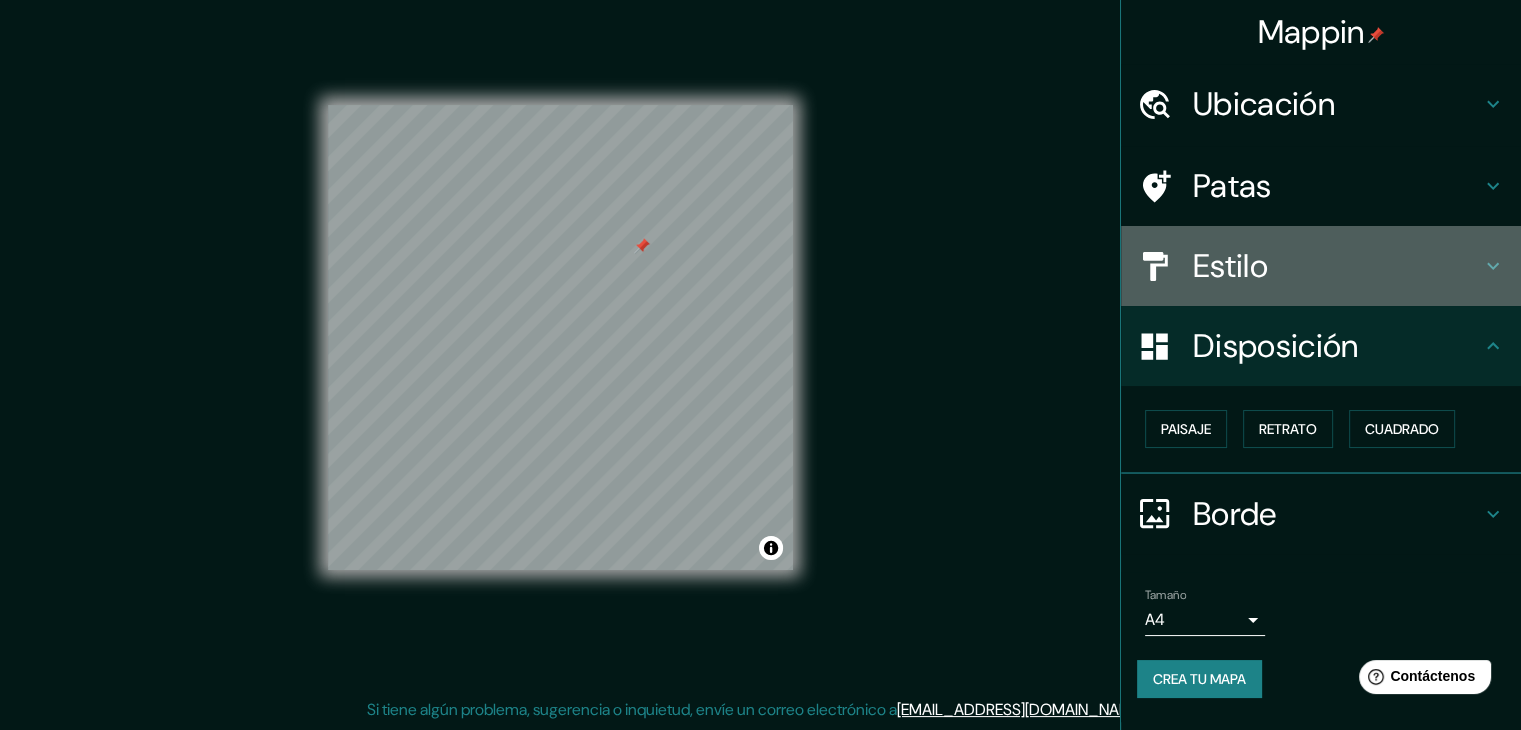 click on "Estilo" at bounding box center (1337, 266) 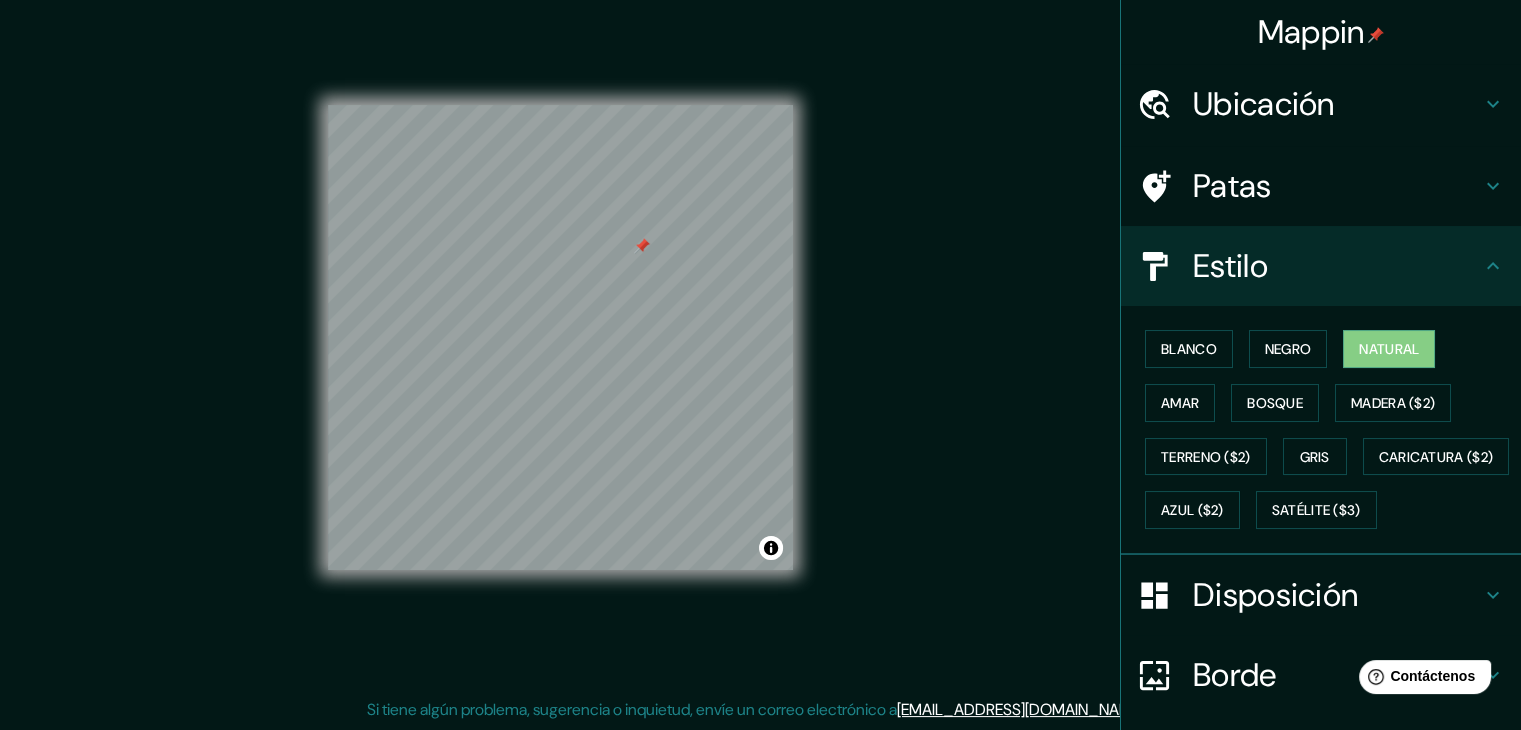 click on "Ubicación" at bounding box center (1264, 104) 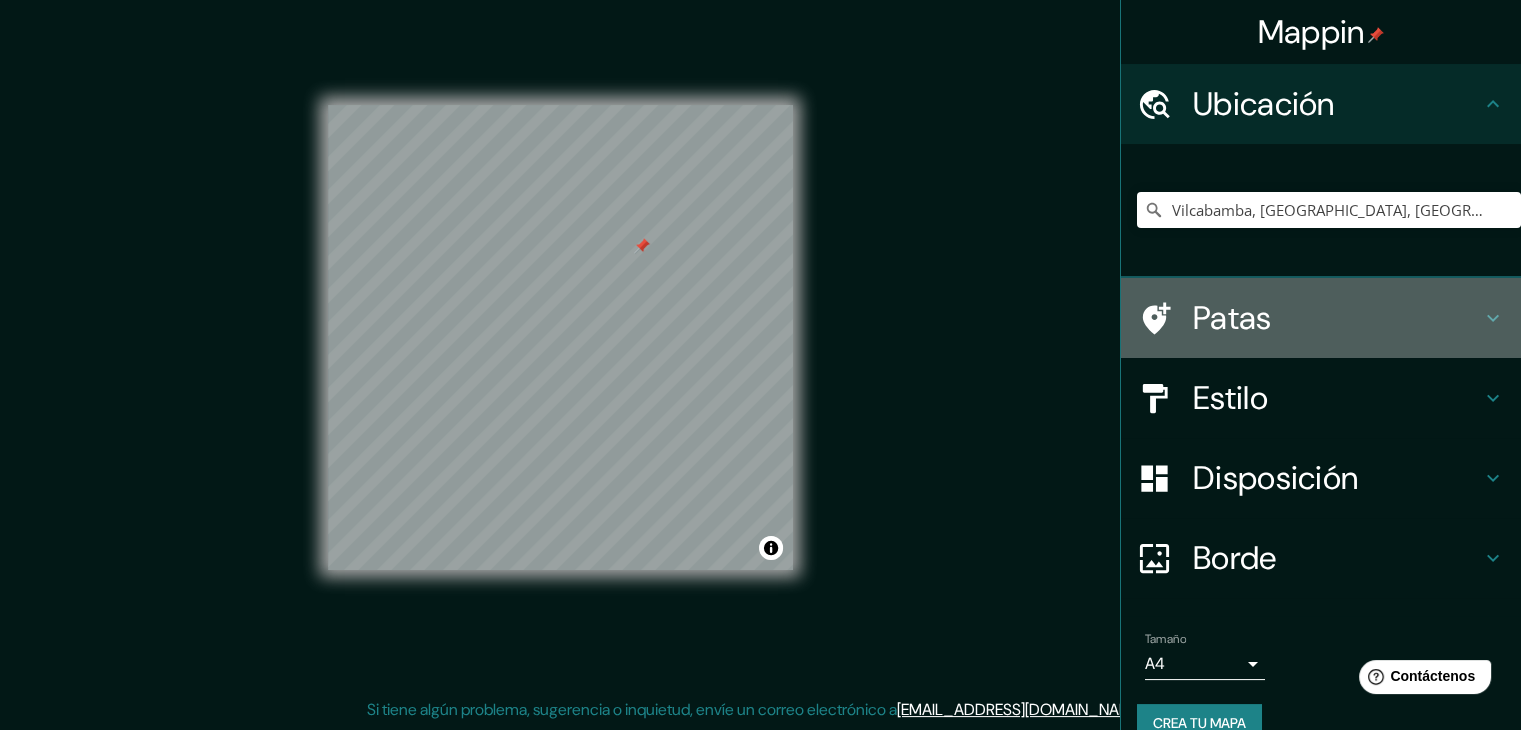 click on "Patas" at bounding box center [1337, 318] 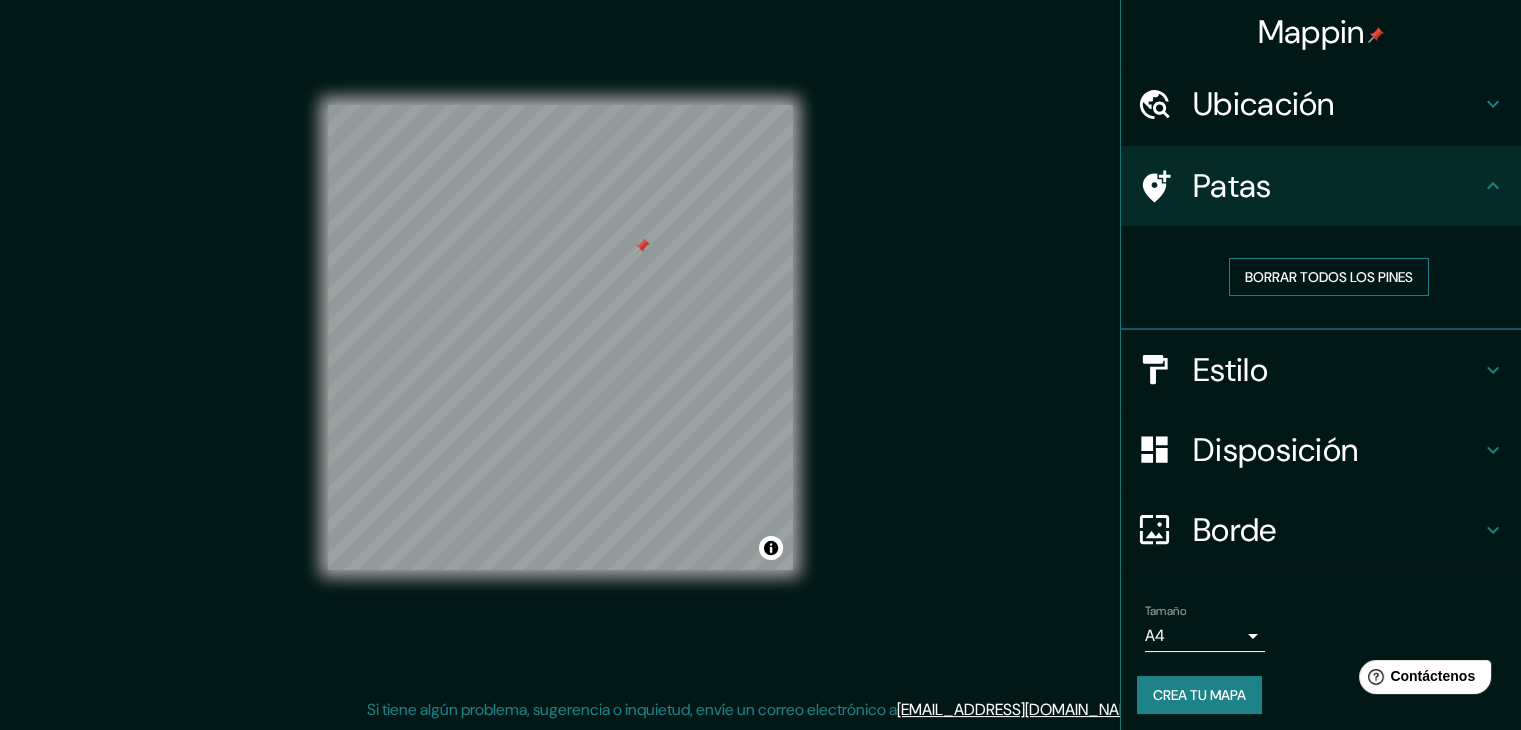 click on "Borrar todos los pines" at bounding box center (1329, 277) 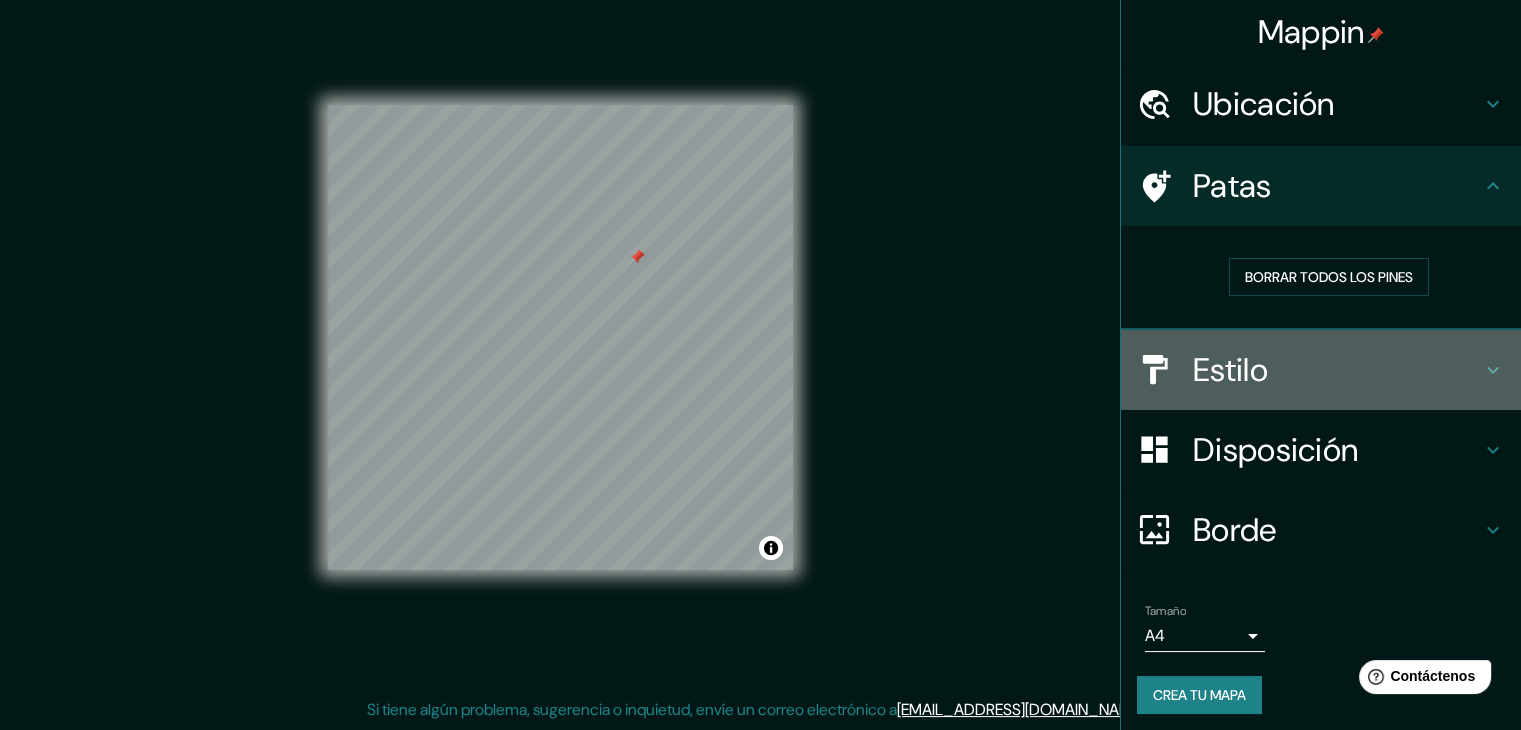 click on "Estilo" at bounding box center [1230, 370] 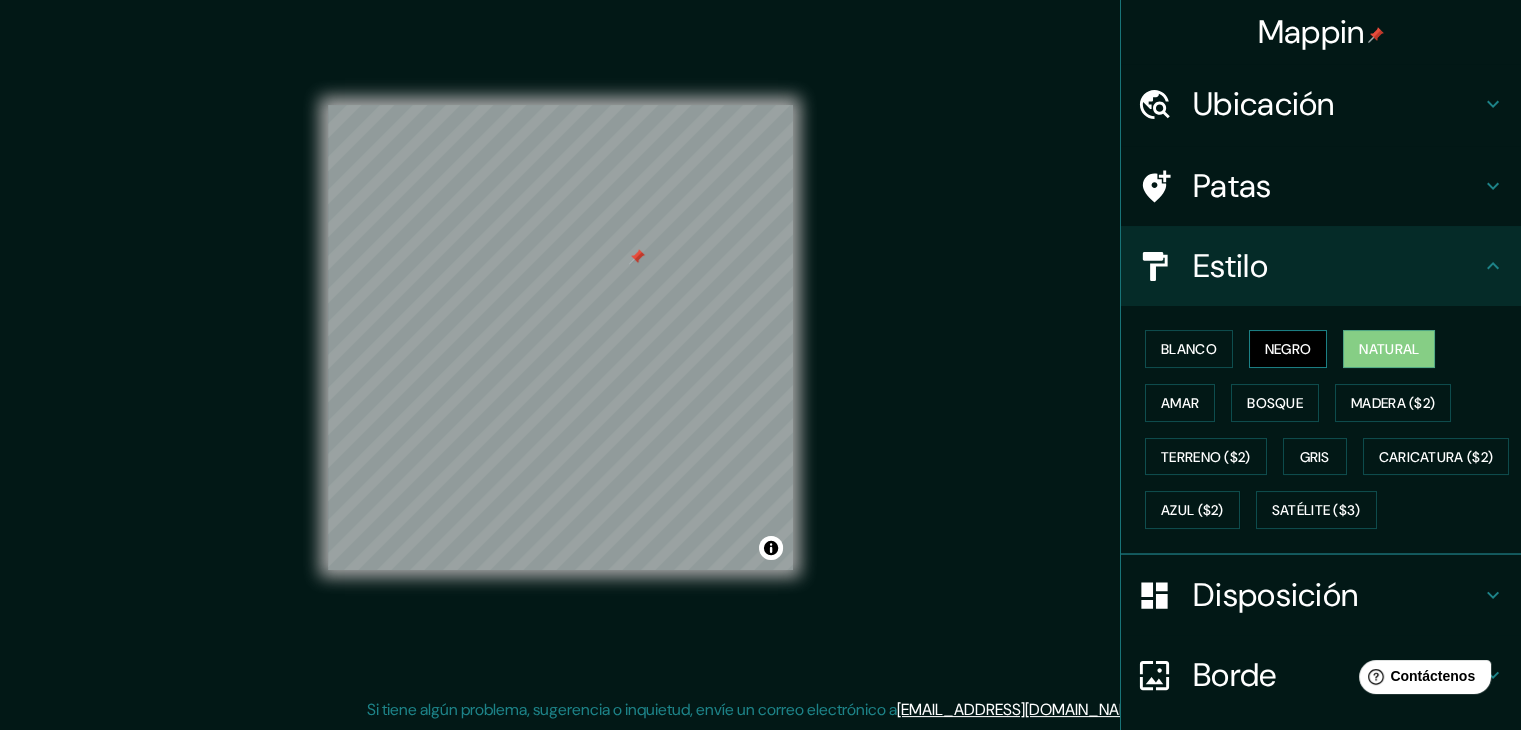 click on "Negro" at bounding box center [1288, 349] 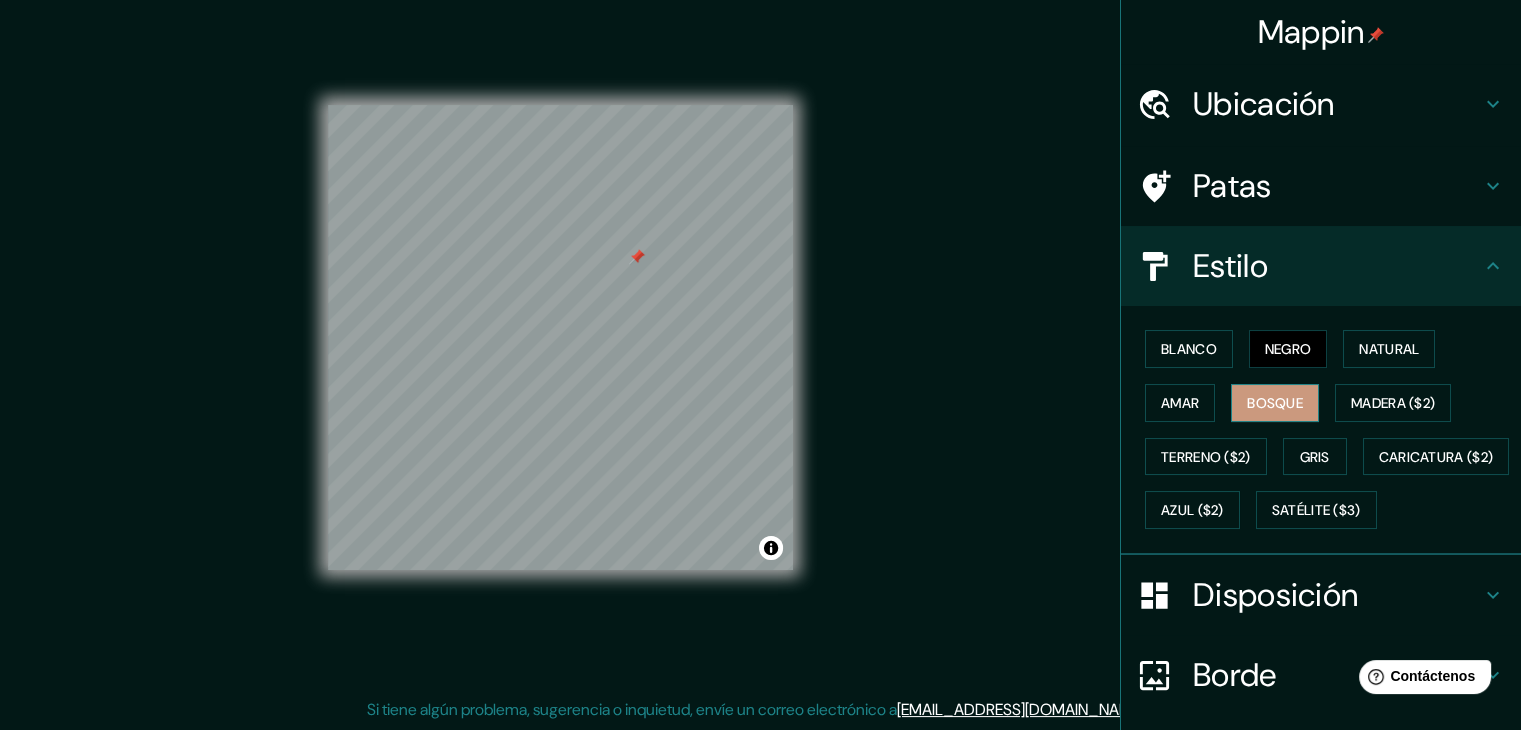 click on "Bosque" at bounding box center (1275, 403) 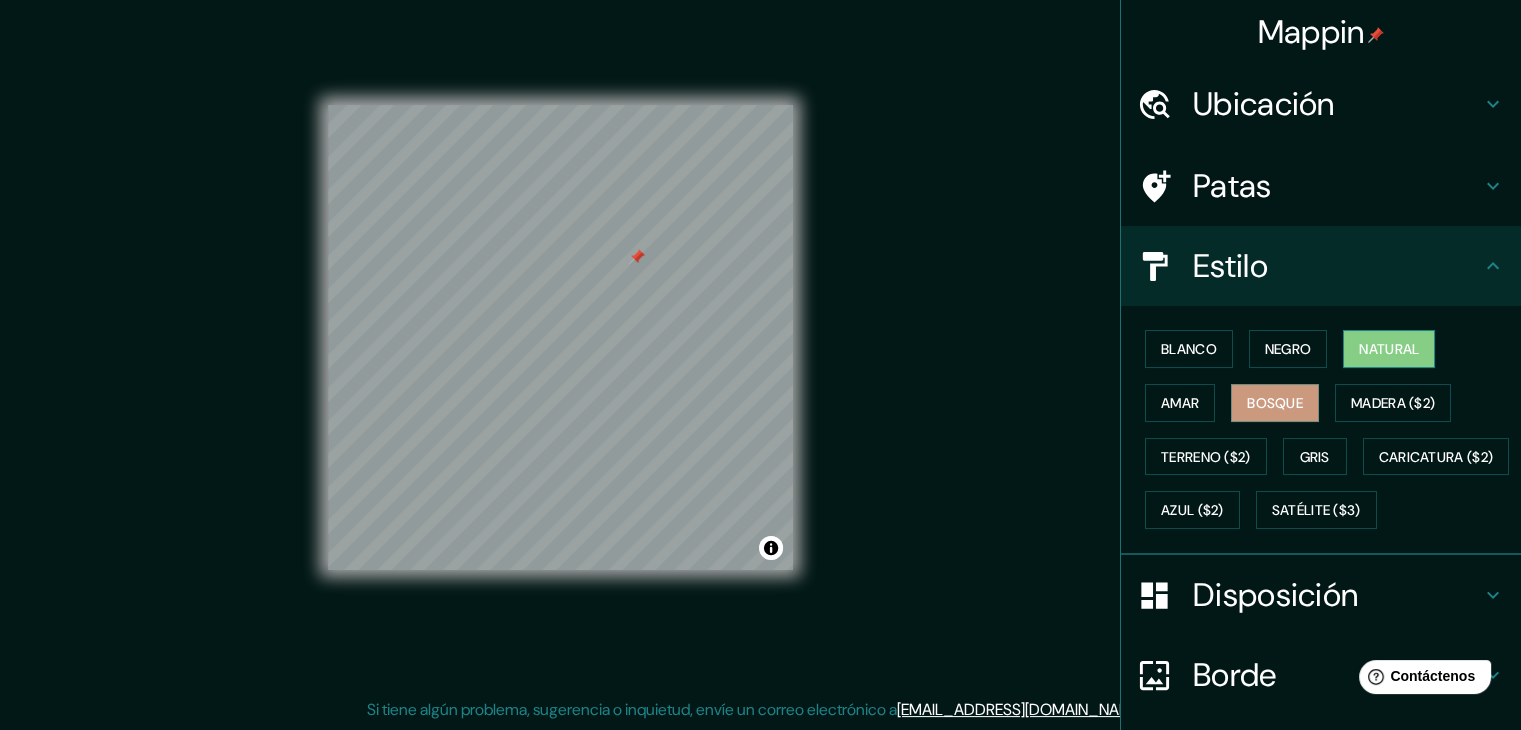 click on "Natural" at bounding box center (1389, 349) 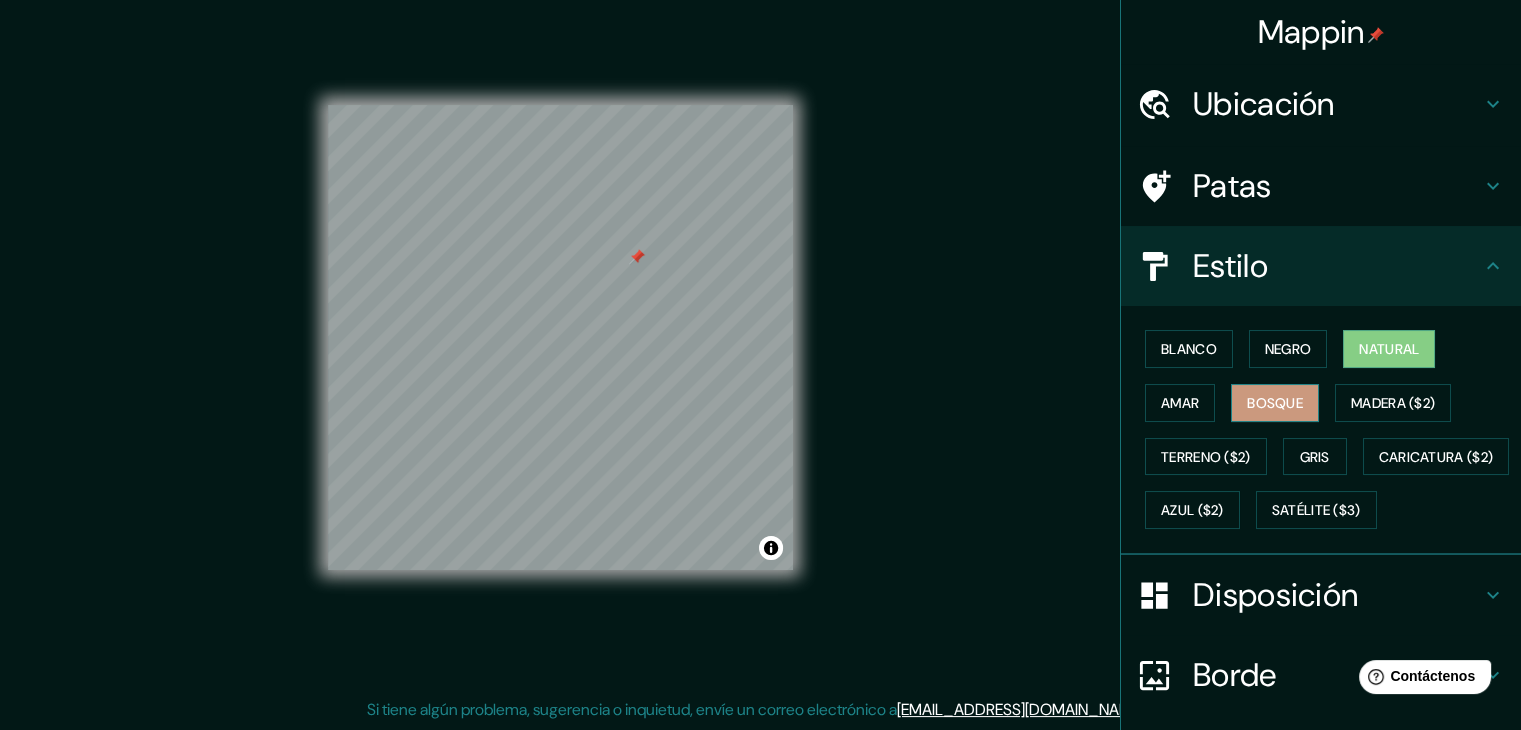 click on "Bosque" at bounding box center [1275, 403] 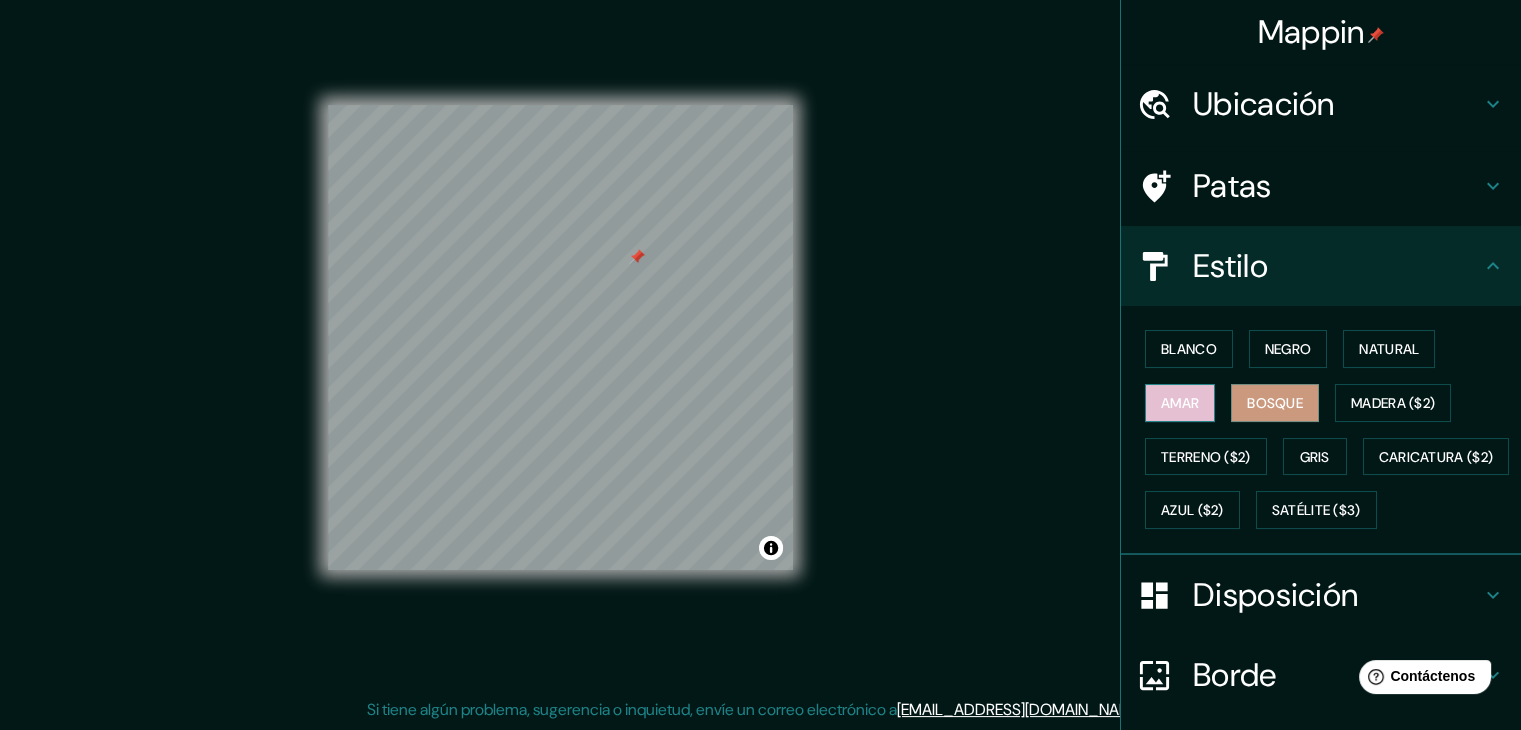 click on "Amar" at bounding box center (1180, 403) 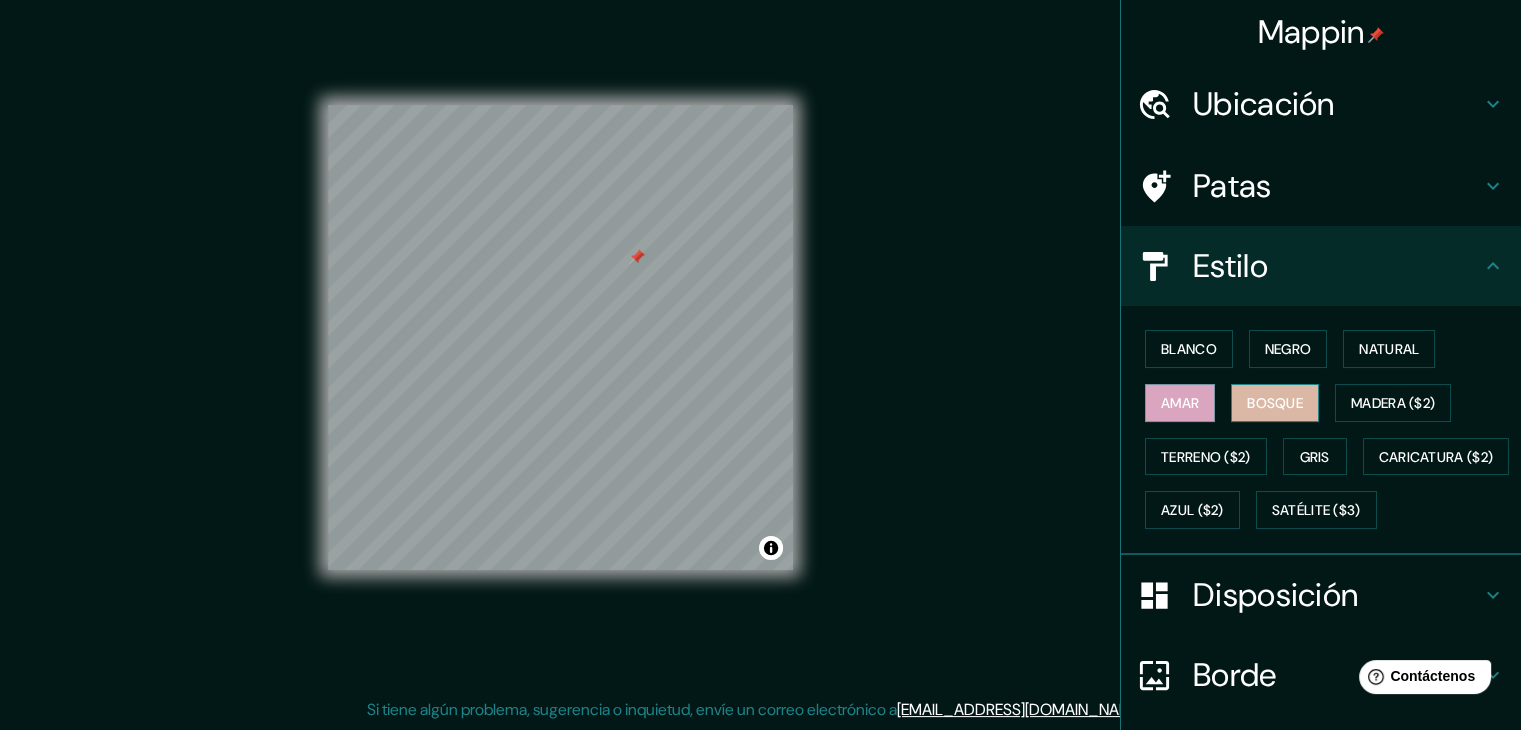 click on "Bosque" at bounding box center [1275, 403] 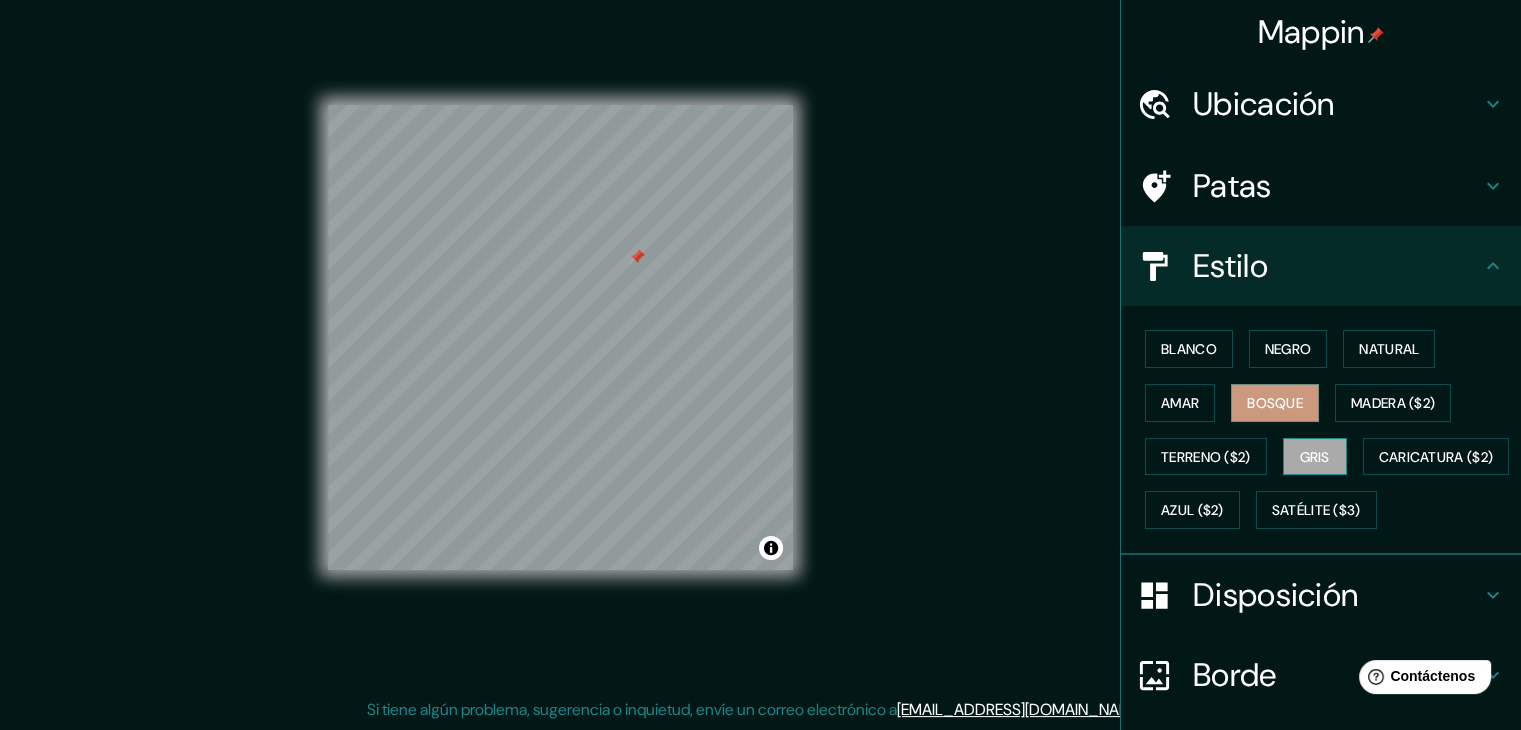 click on "Gris" at bounding box center [1315, 457] 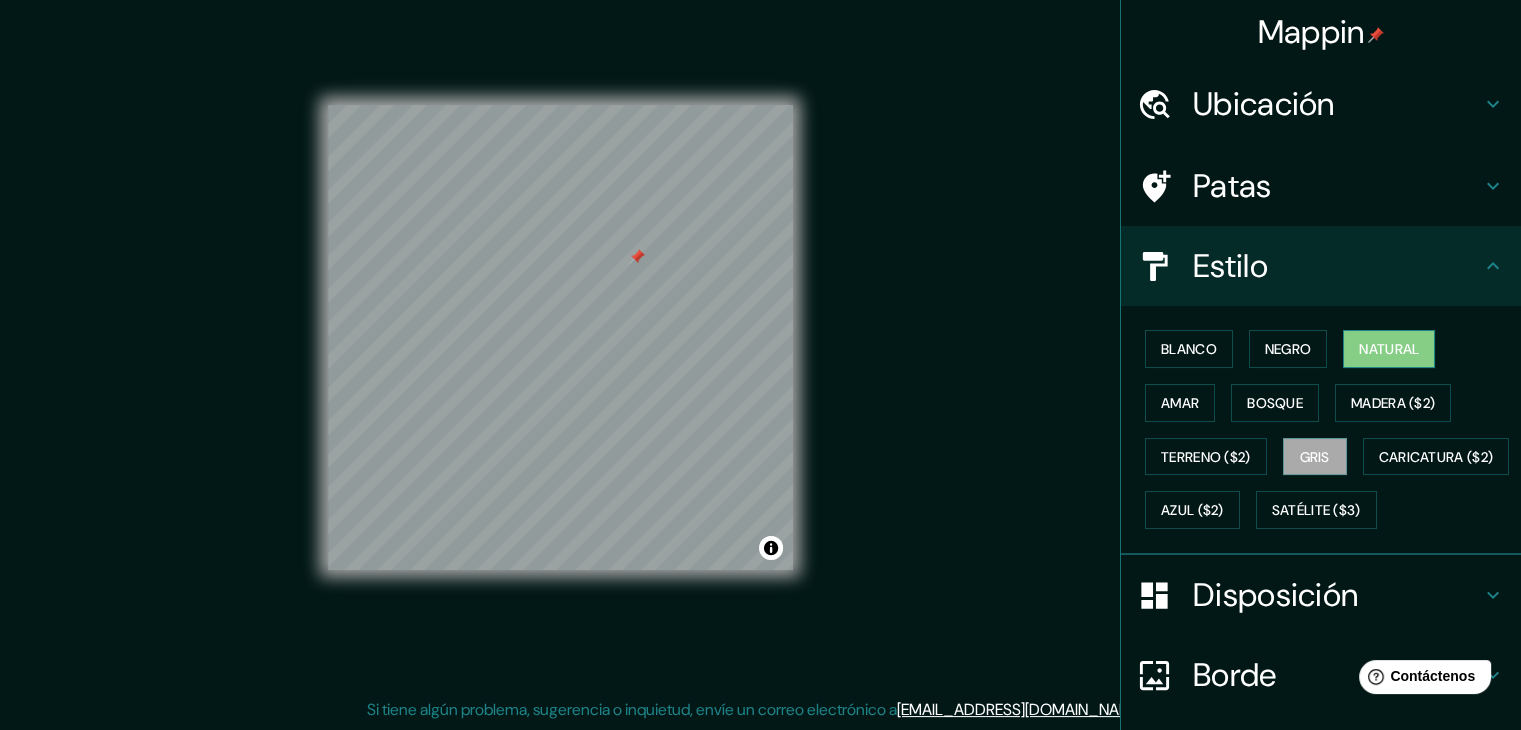 click on "Natural" at bounding box center [1389, 349] 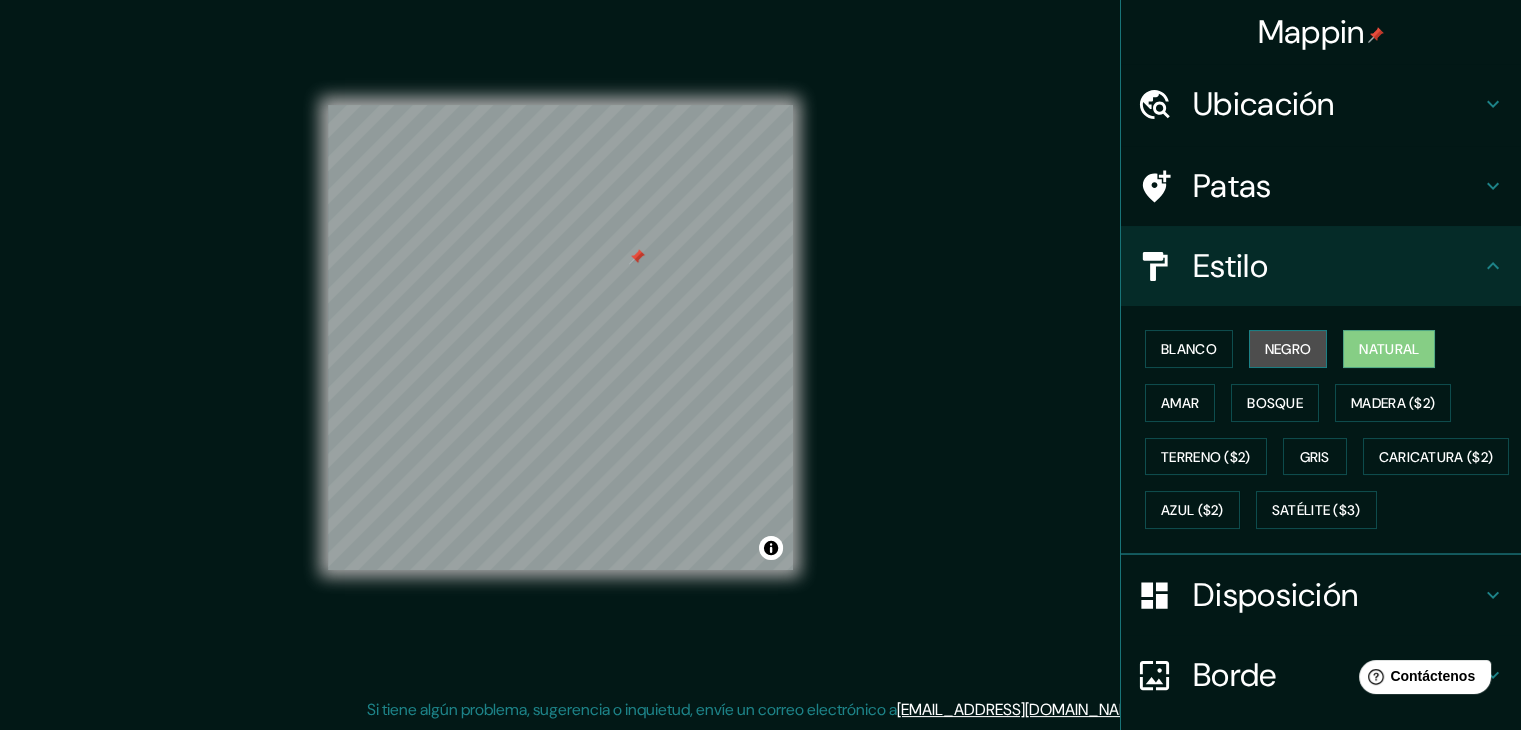 click on "Negro" at bounding box center (1288, 349) 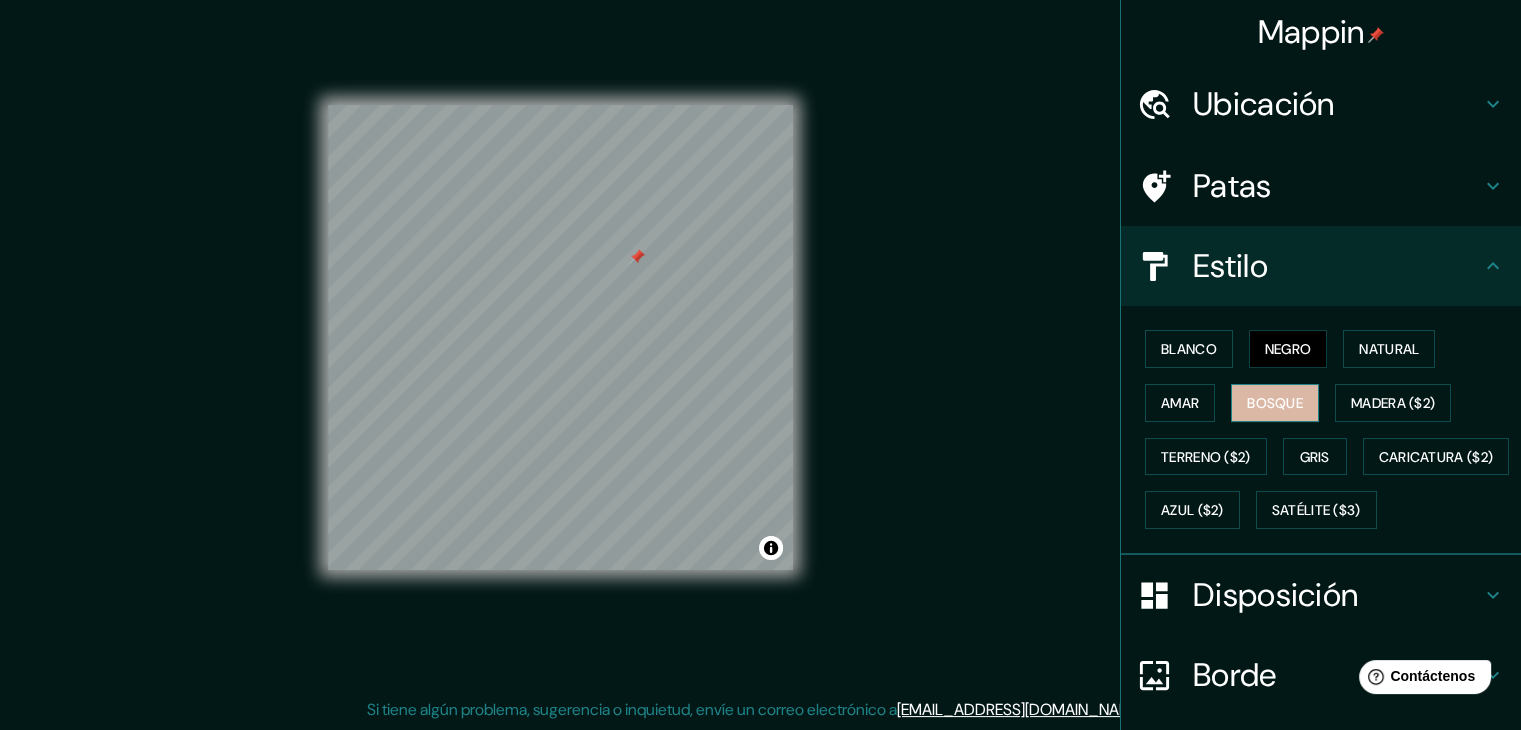 click on "Bosque" at bounding box center [1275, 403] 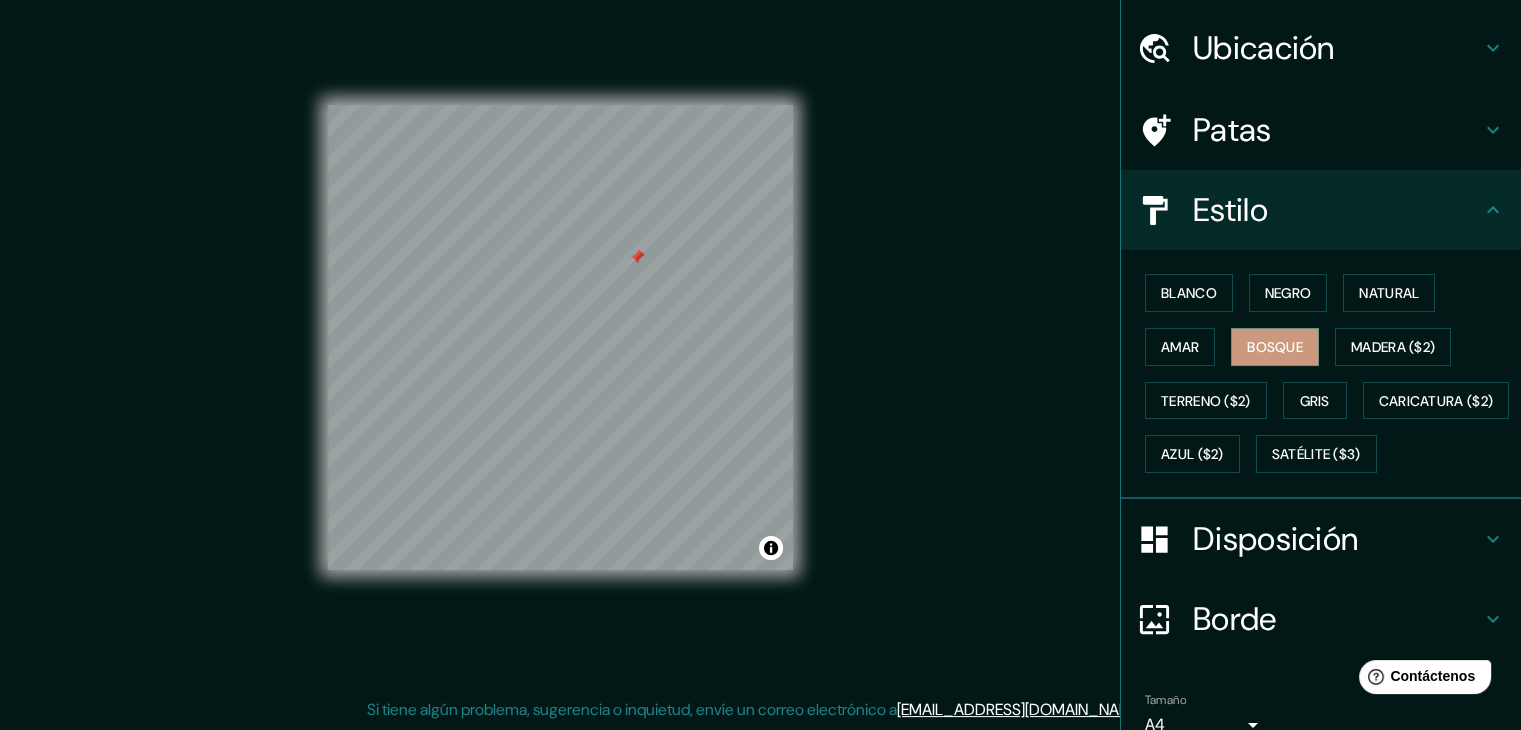 scroll, scrollTop: 200, scrollLeft: 0, axis: vertical 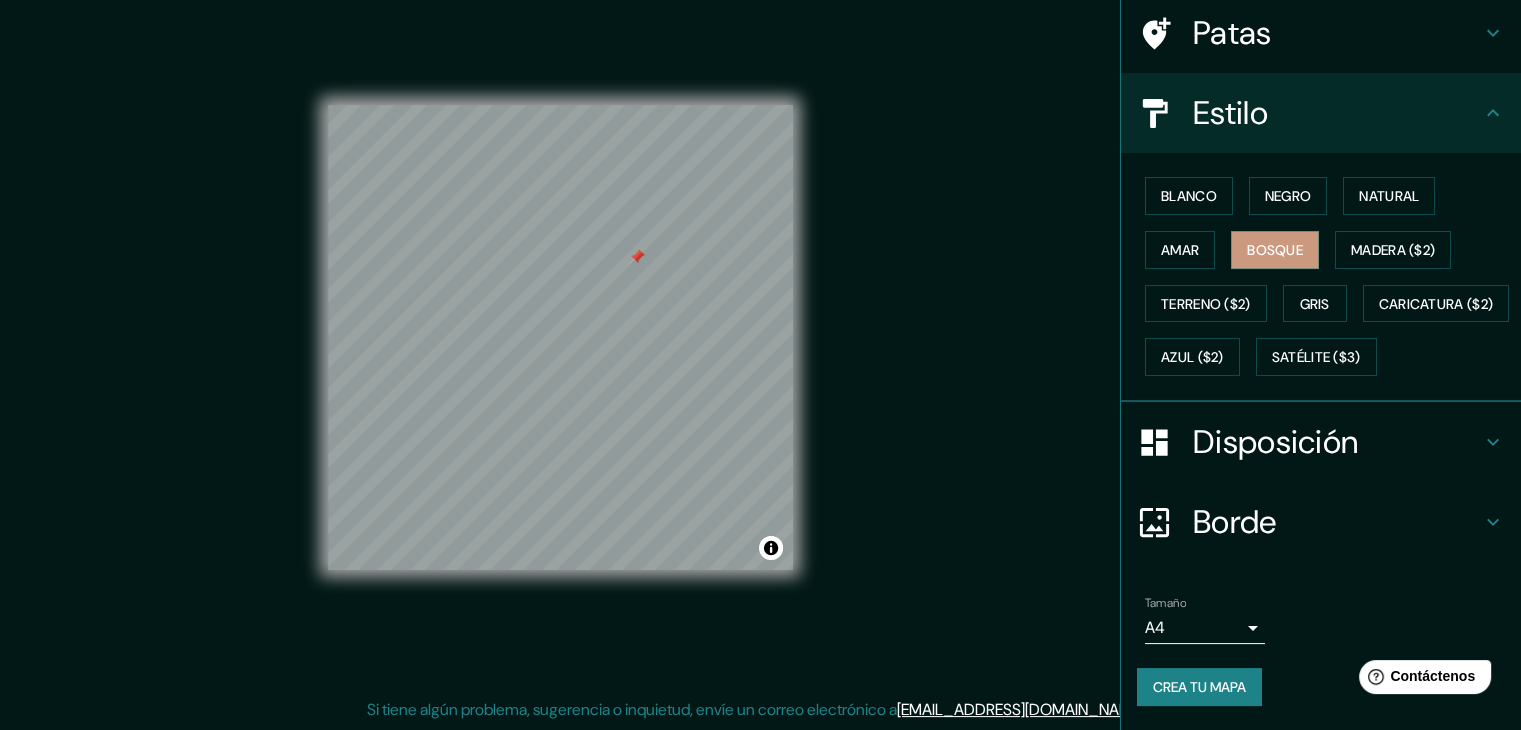 click on "Borde" at bounding box center [1235, 522] 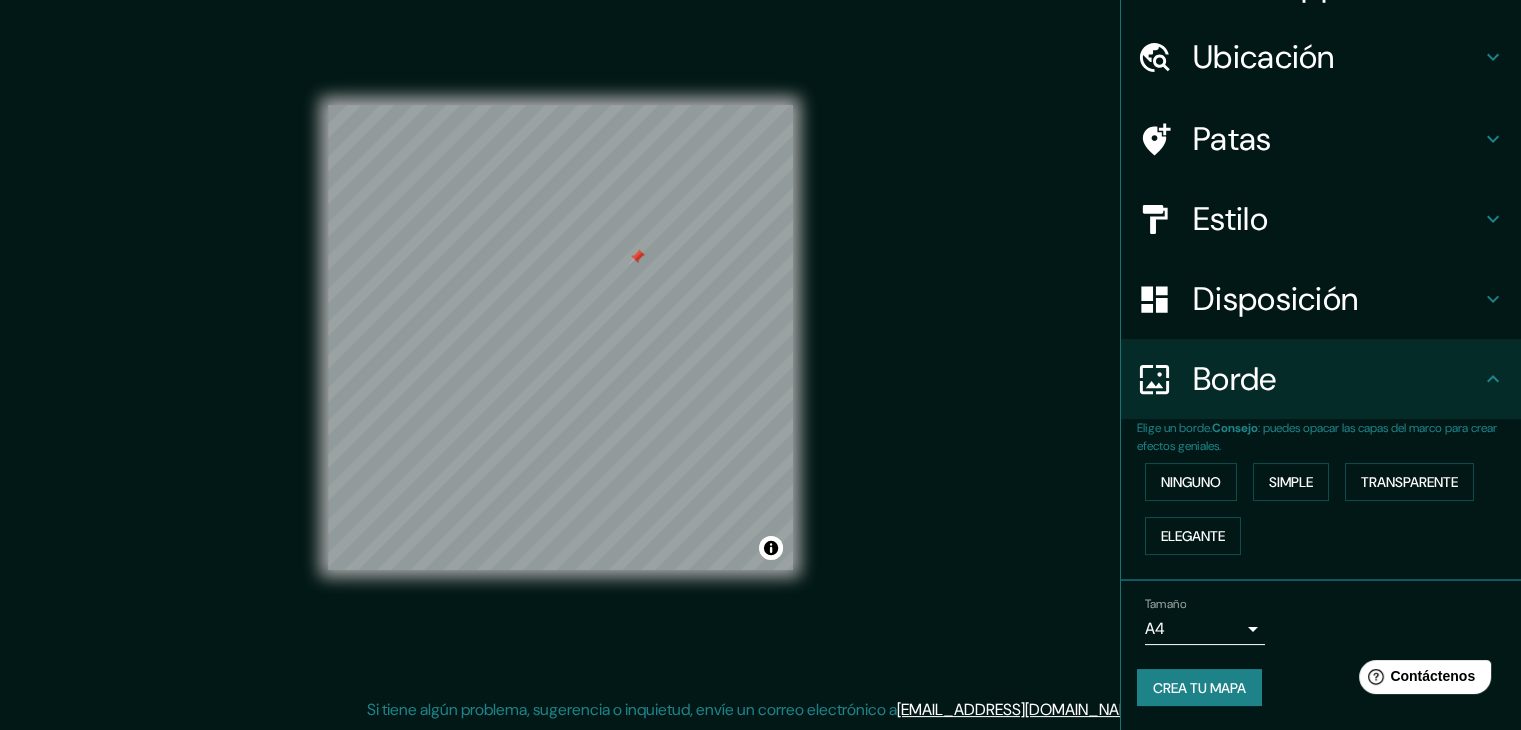 scroll, scrollTop: 45, scrollLeft: 0, axis: vertical 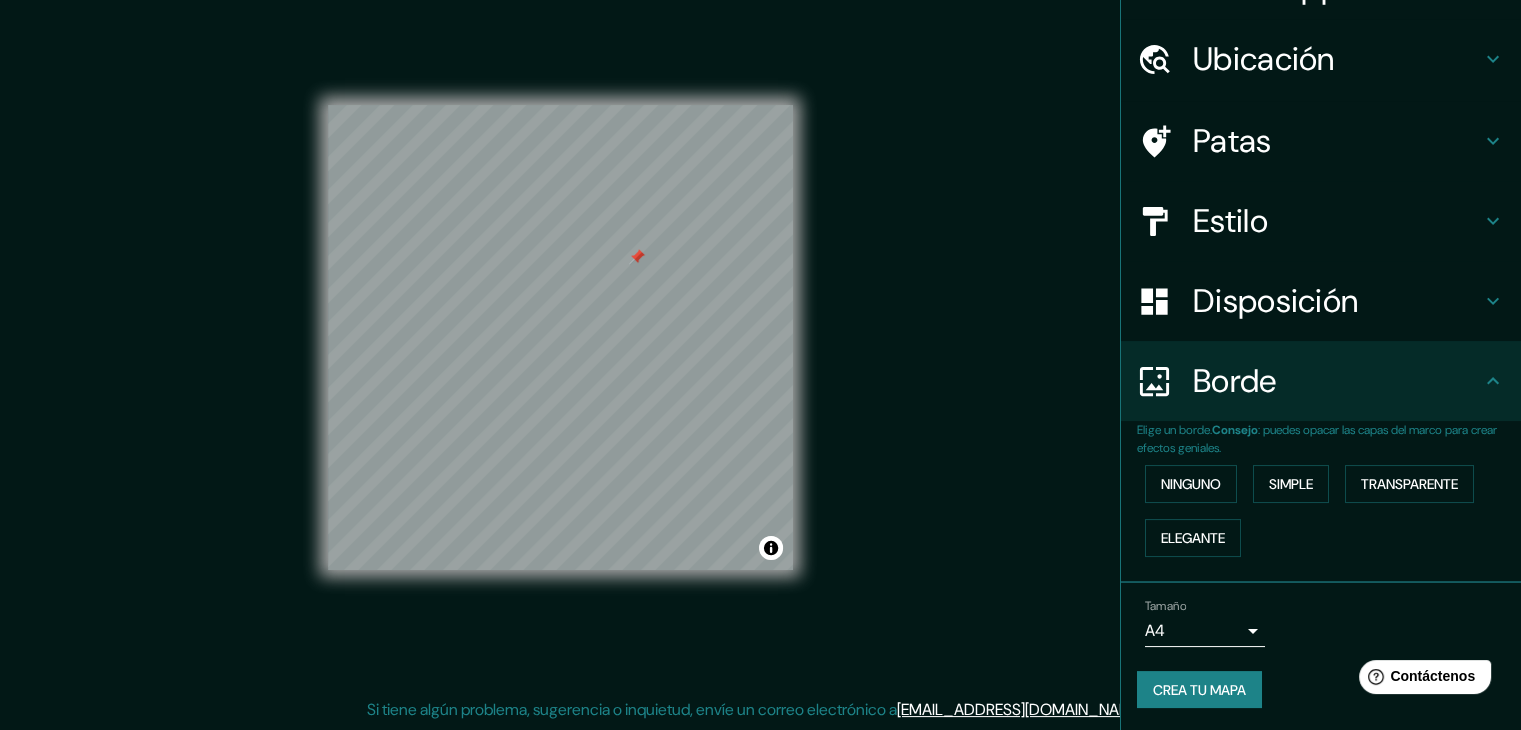 click on "Disposición" at bounding box center [1275, 301] 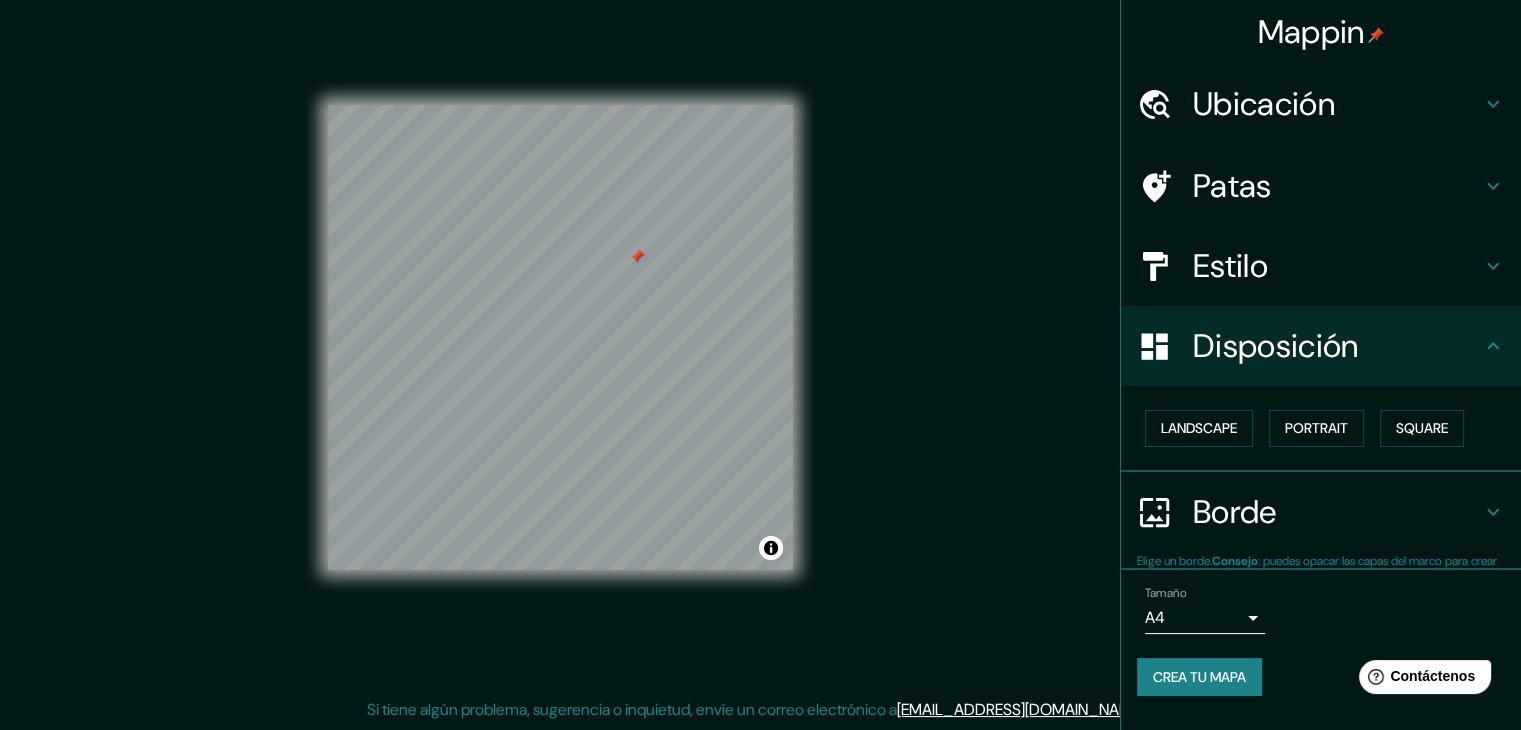 scroll, scrollTop: 0, scrollLeft: 0, axis: both 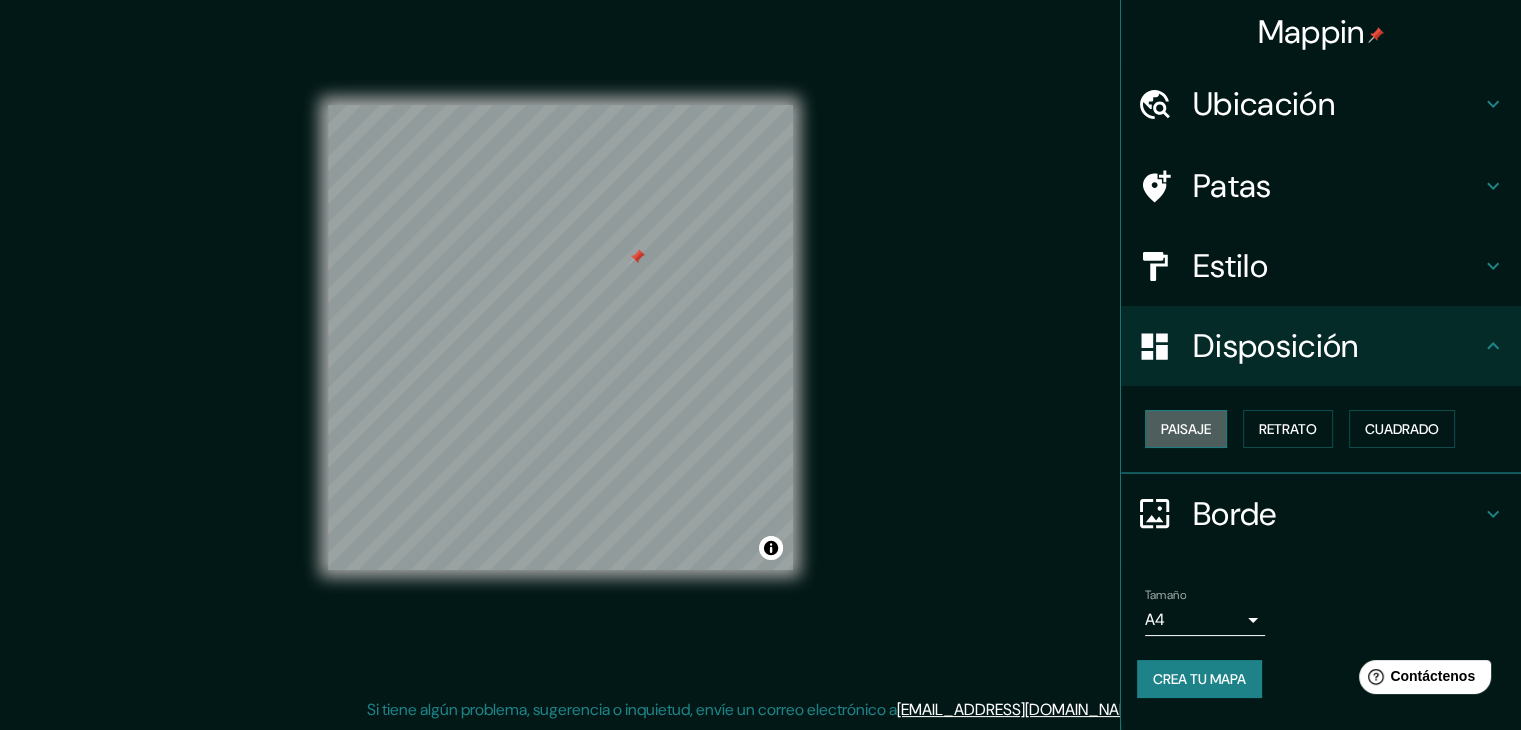 click on "Paisaje" at bounding box center (1186, 429) 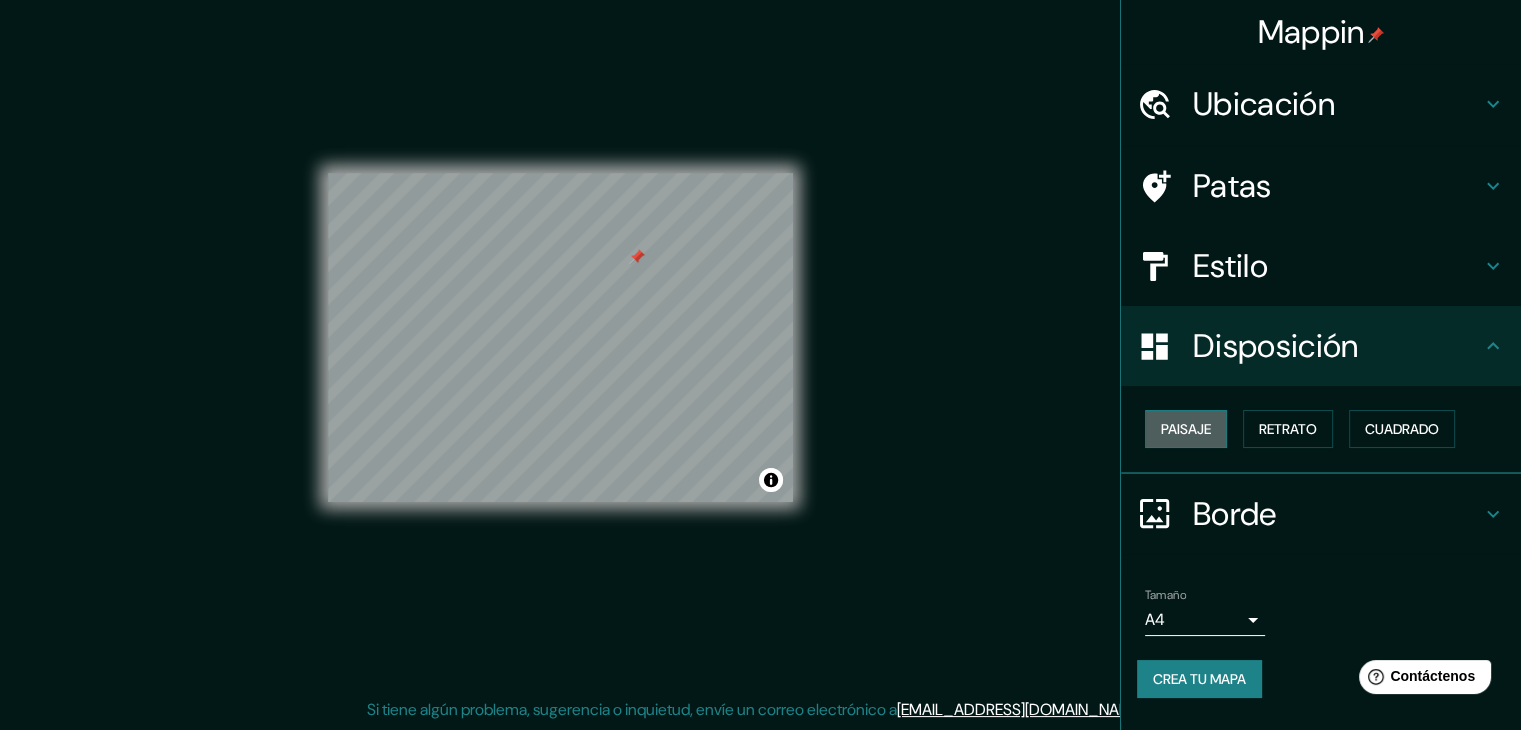 click on "Paisaje" at bounding box center [1186, 429] 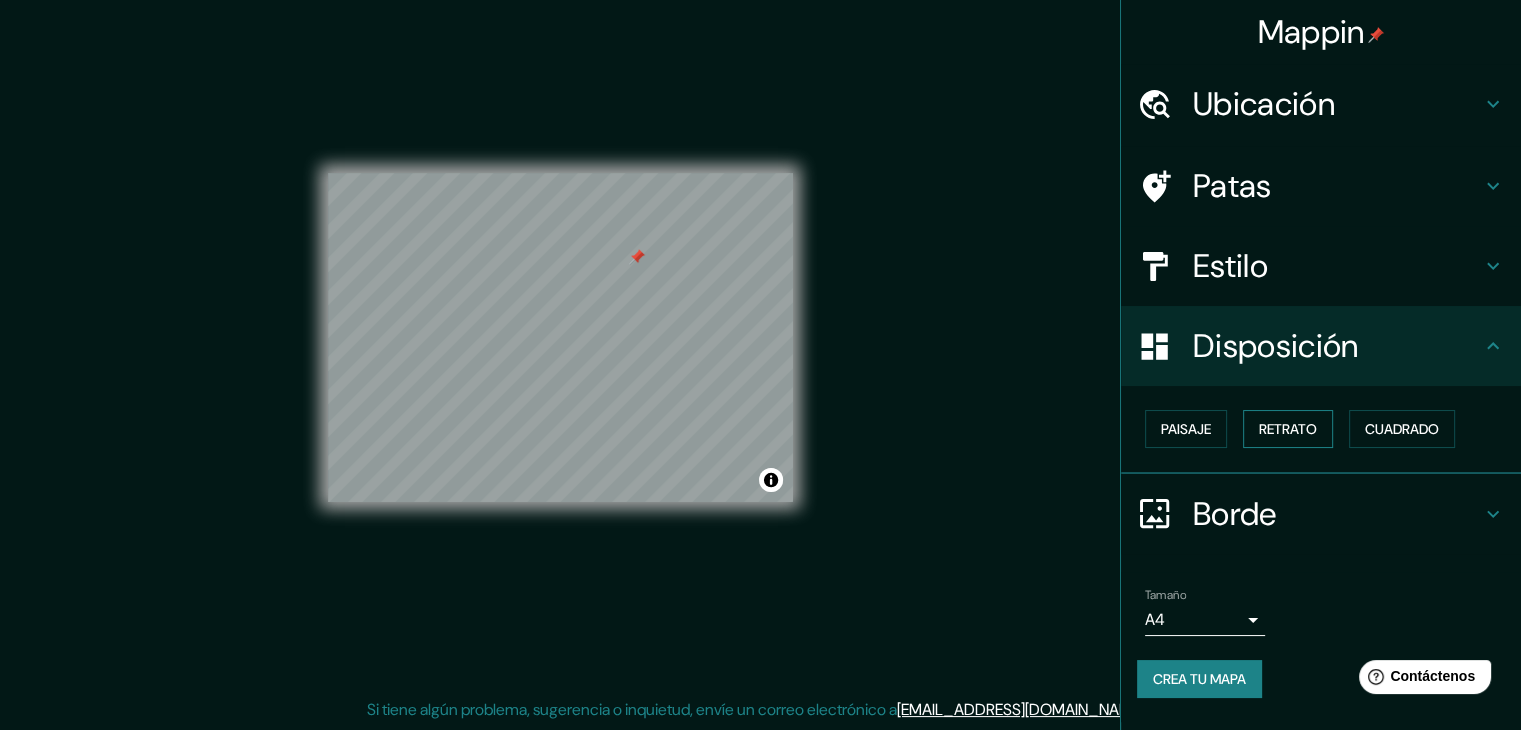 click on "Retrato" at bounding box center (1288, 429) 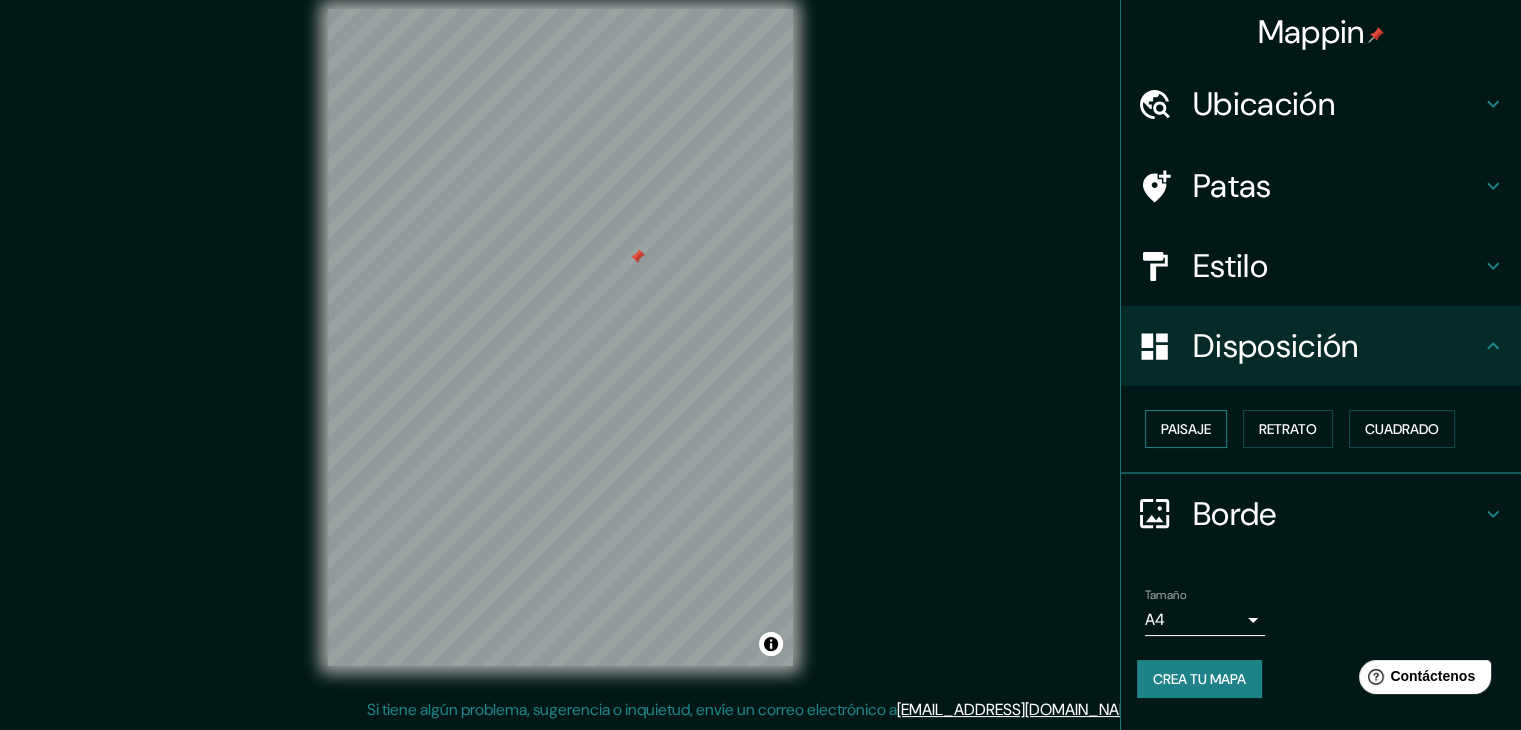 click on "Paisaje" at bounding box center (1186, 429) 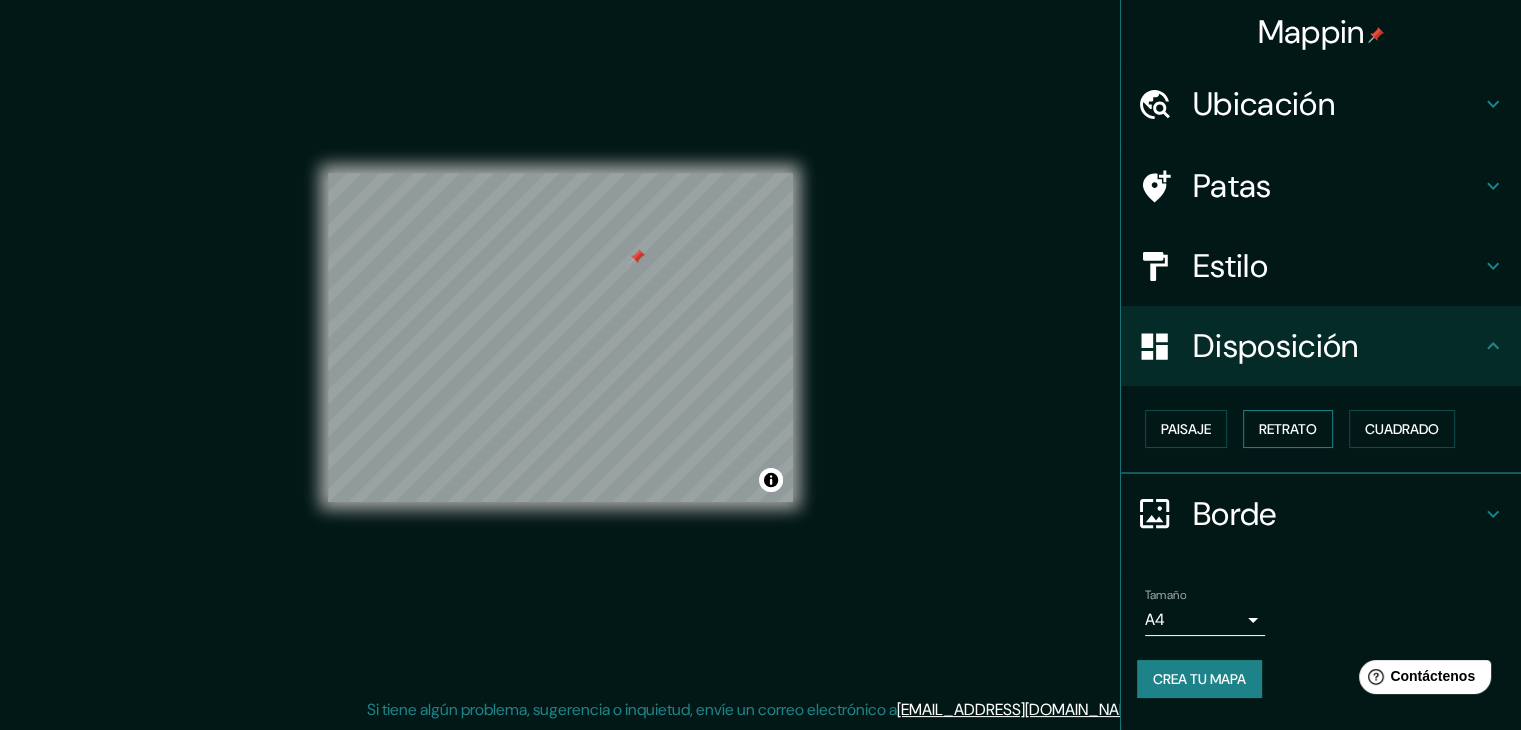 click on "Retrato" at bounding box center [1288, 429] 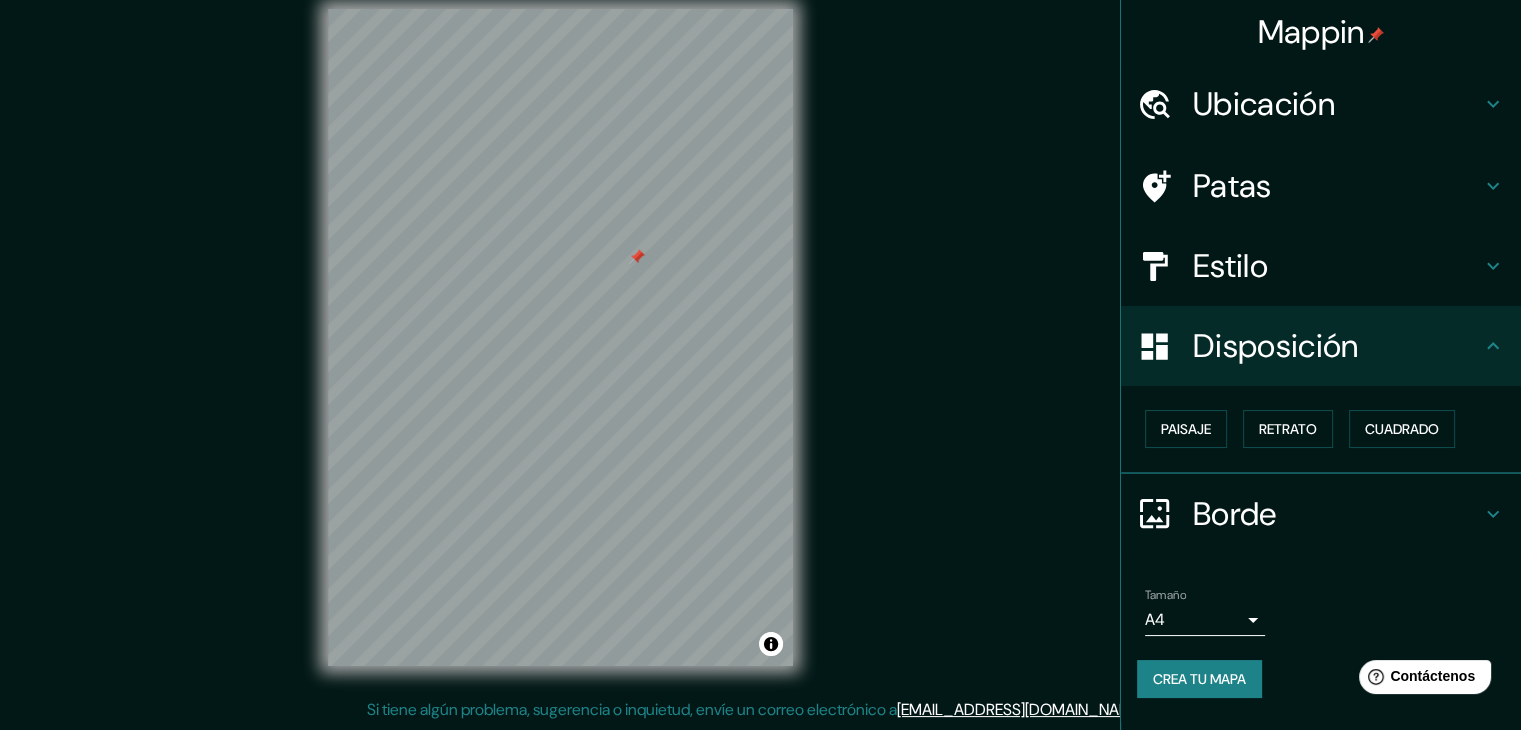 click on "Estilo" at bounding box center (1337, 266) 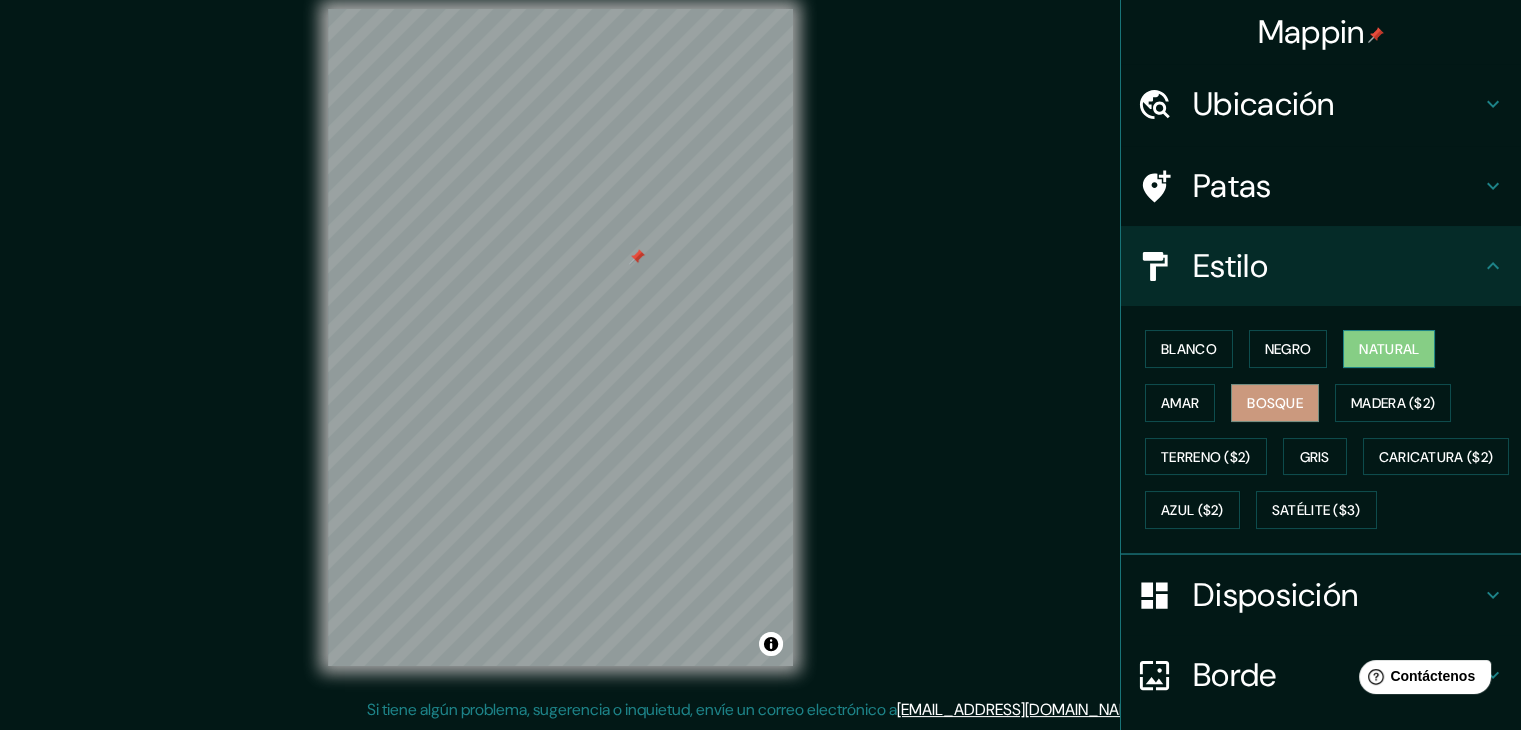 click on "Natural" at bounding box center (1389, 349) 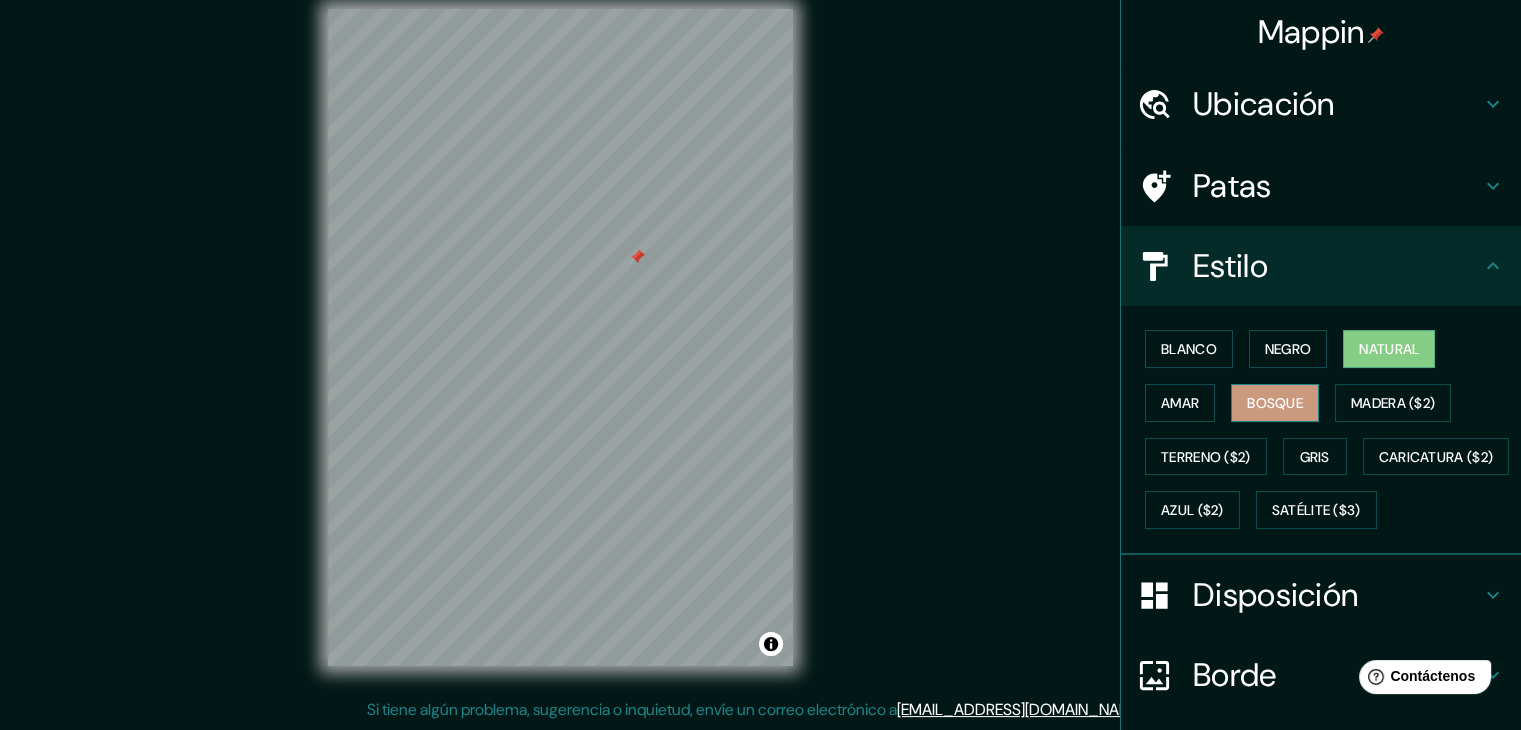 click on "Bosque" at bounding box center (1275, 403) 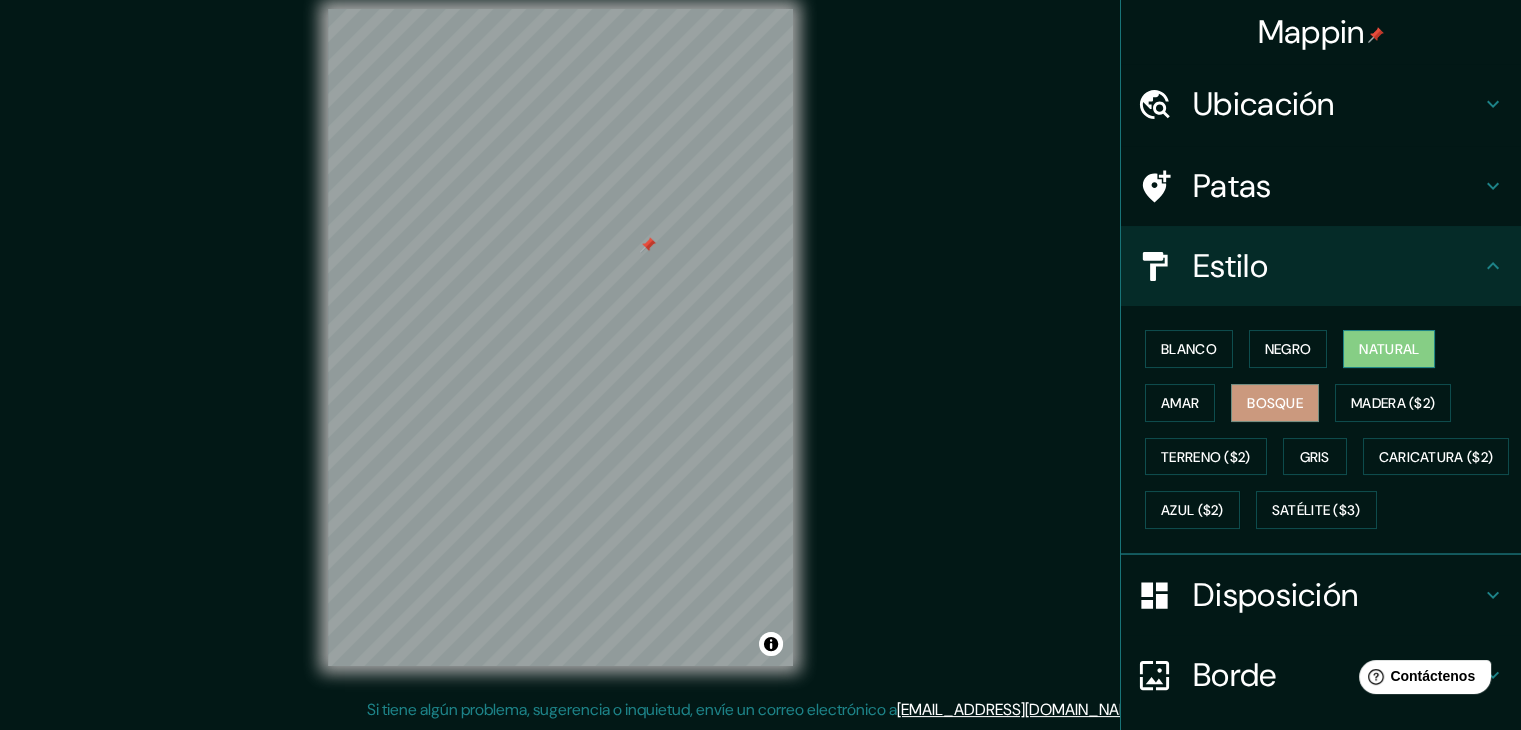 click on "Natural" at bounding box center [1389, 349] 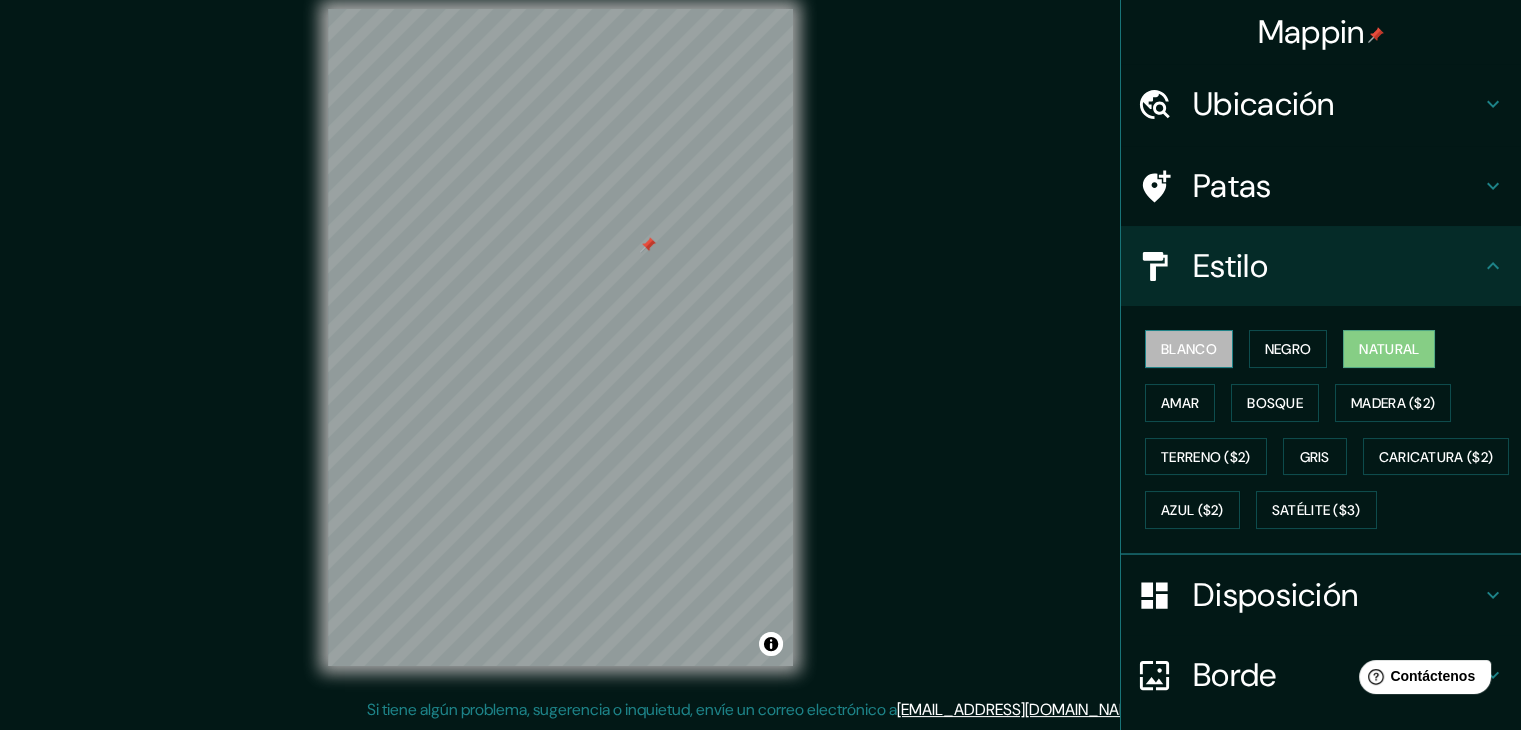 click on "Blanco" at bounding box center [1189, 349] 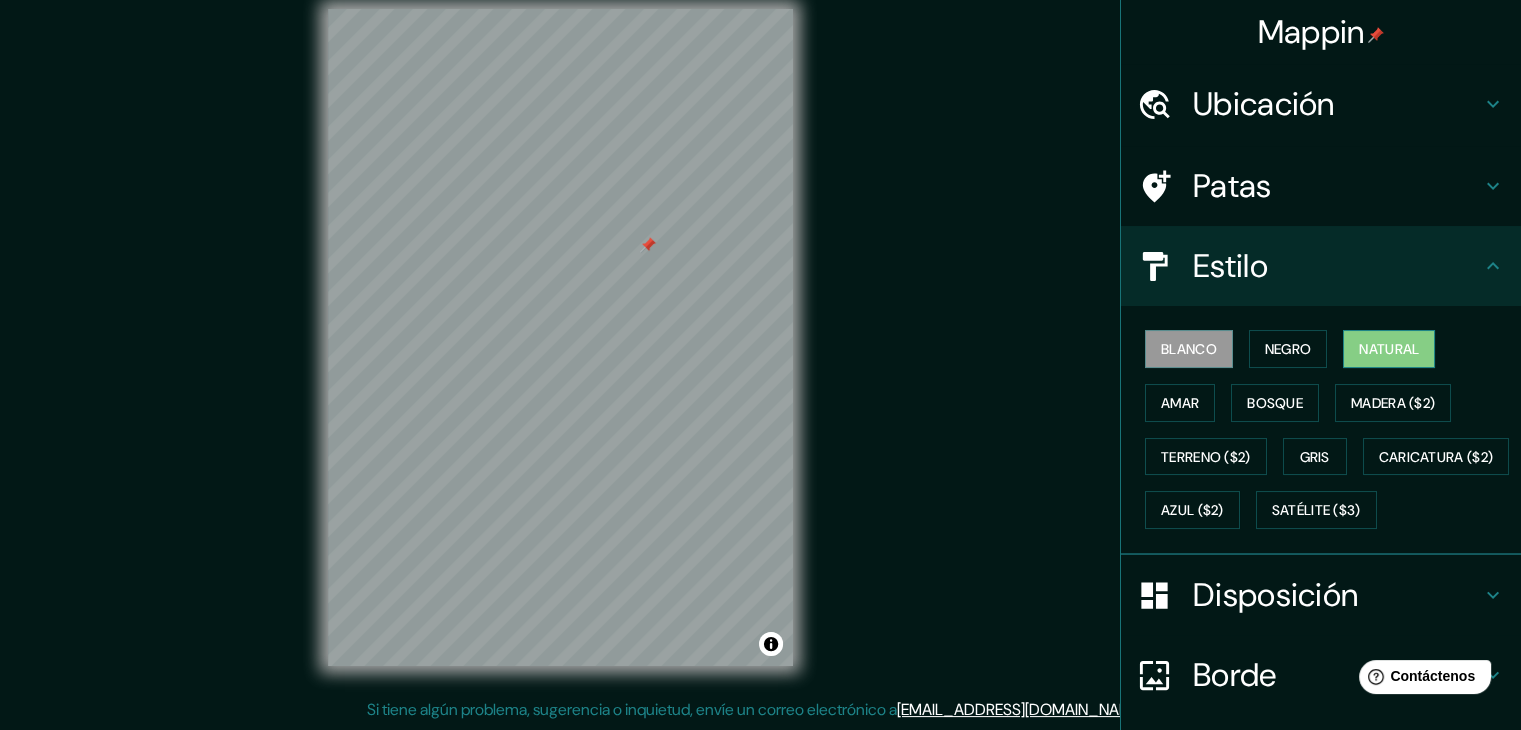 click on "Natural" at bounding box center (1389, 349) 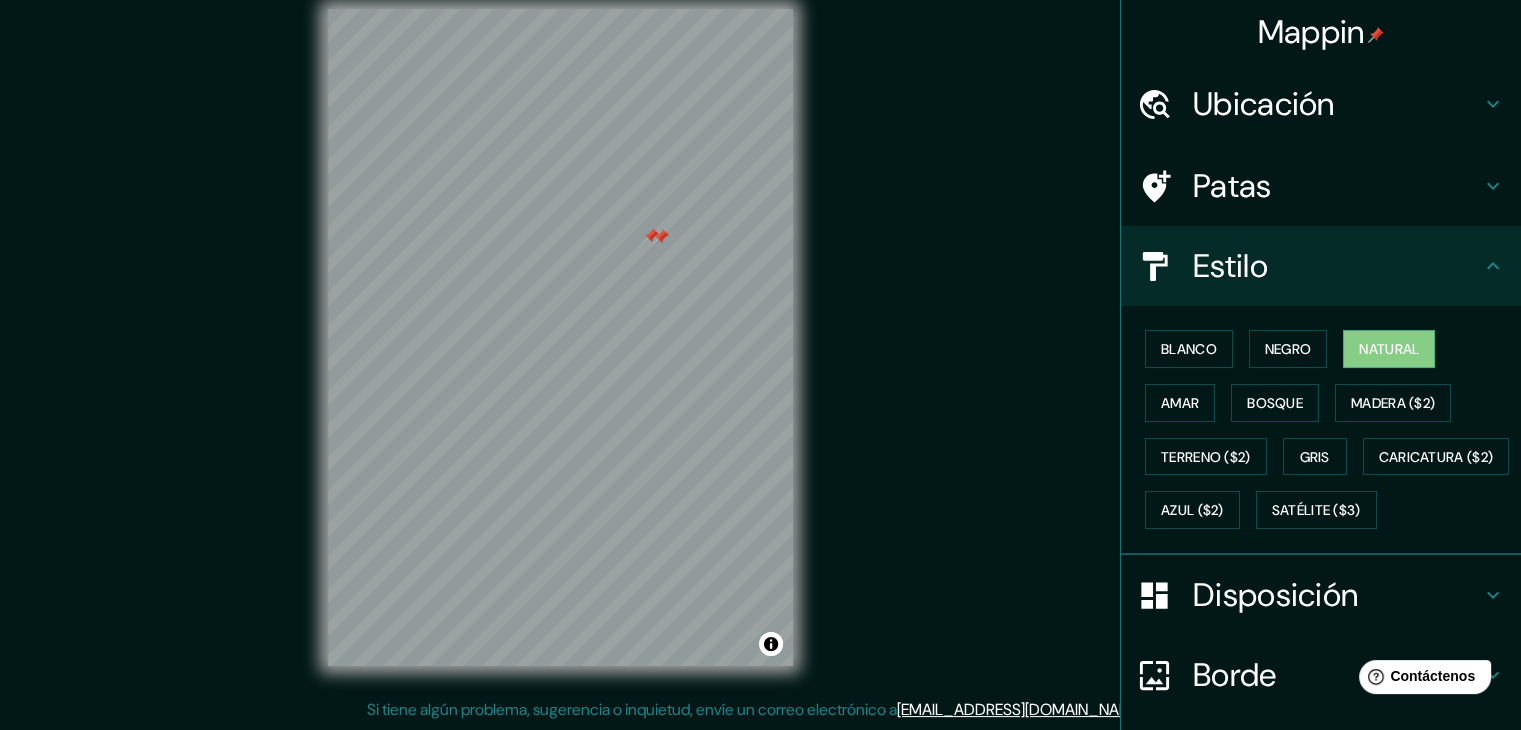 click on "Patas" at bounding box center [1337, 186] 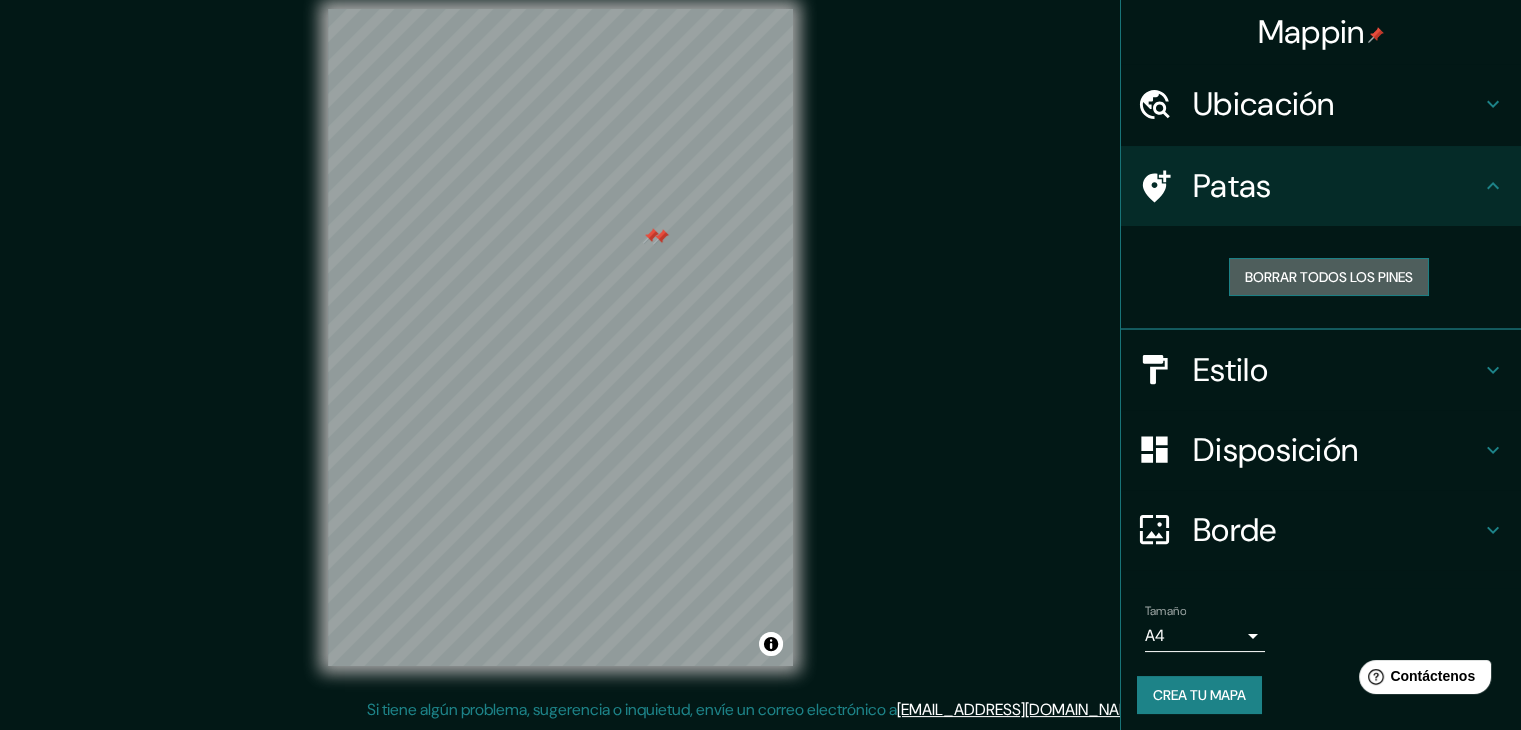 click on "Borrar todos los pines" at bounding box center [1329, 277] 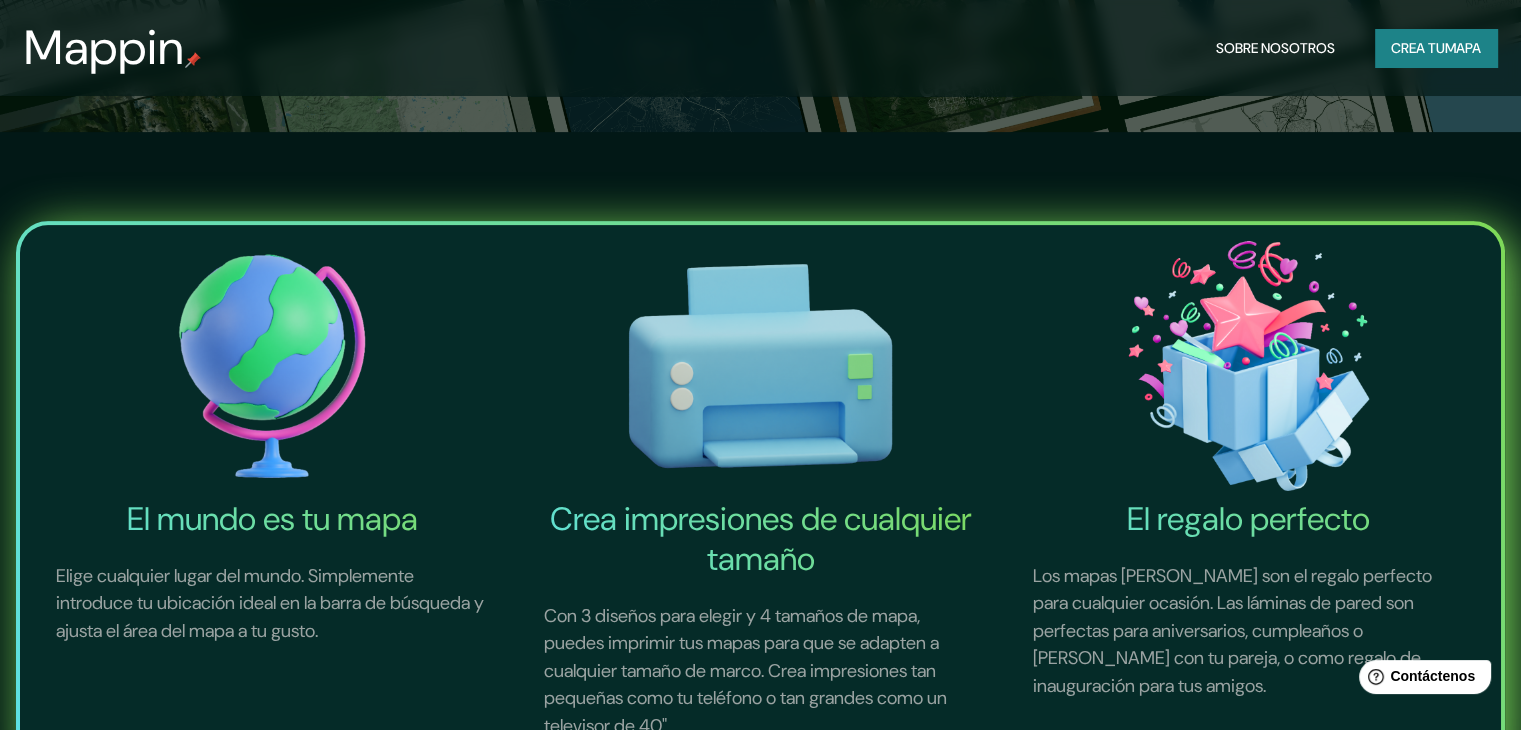 scroll, scrollTop: 600, scrollLeft: 0, axis: vertical 